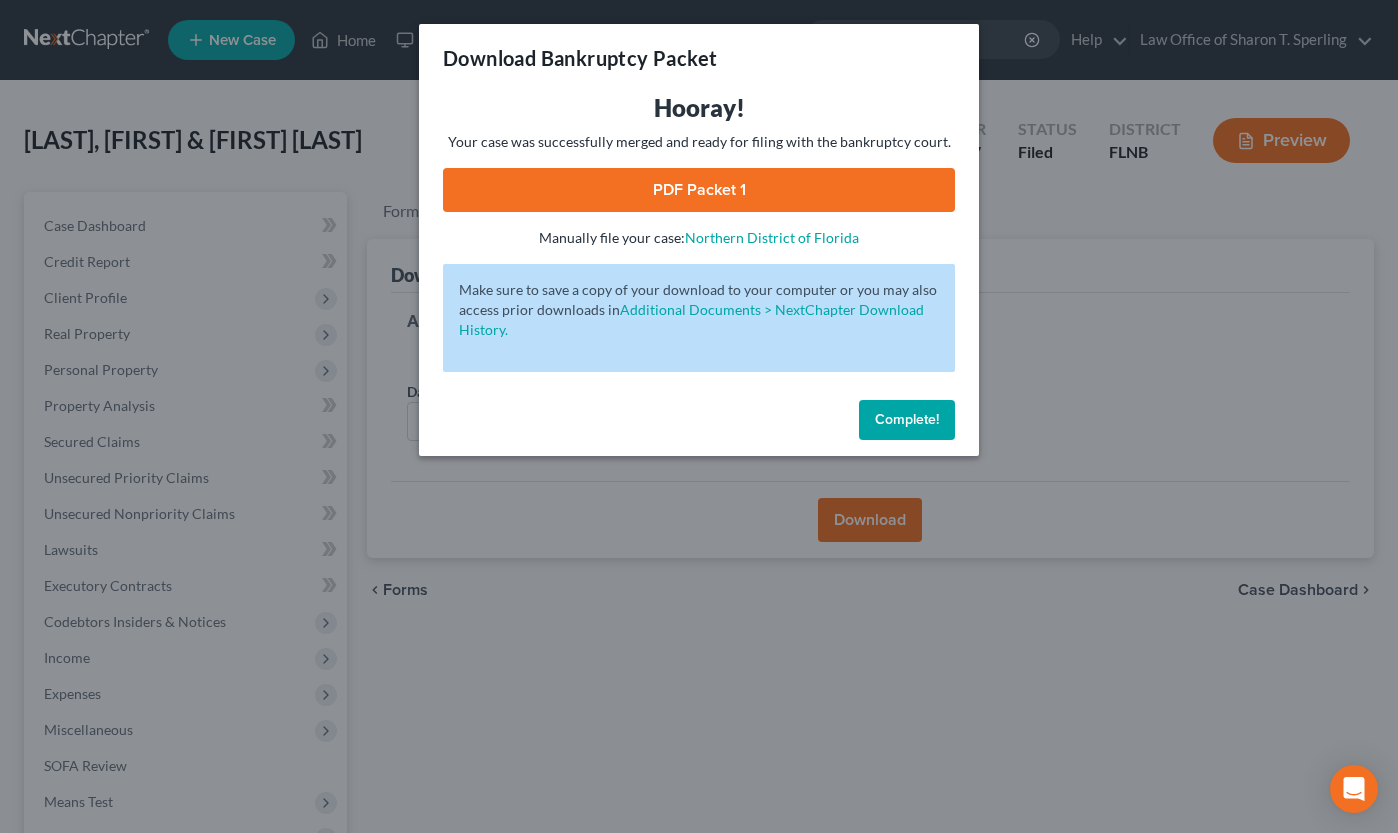 scroll, scrollTop: 227, scrollLeft: 0, axis: vertical 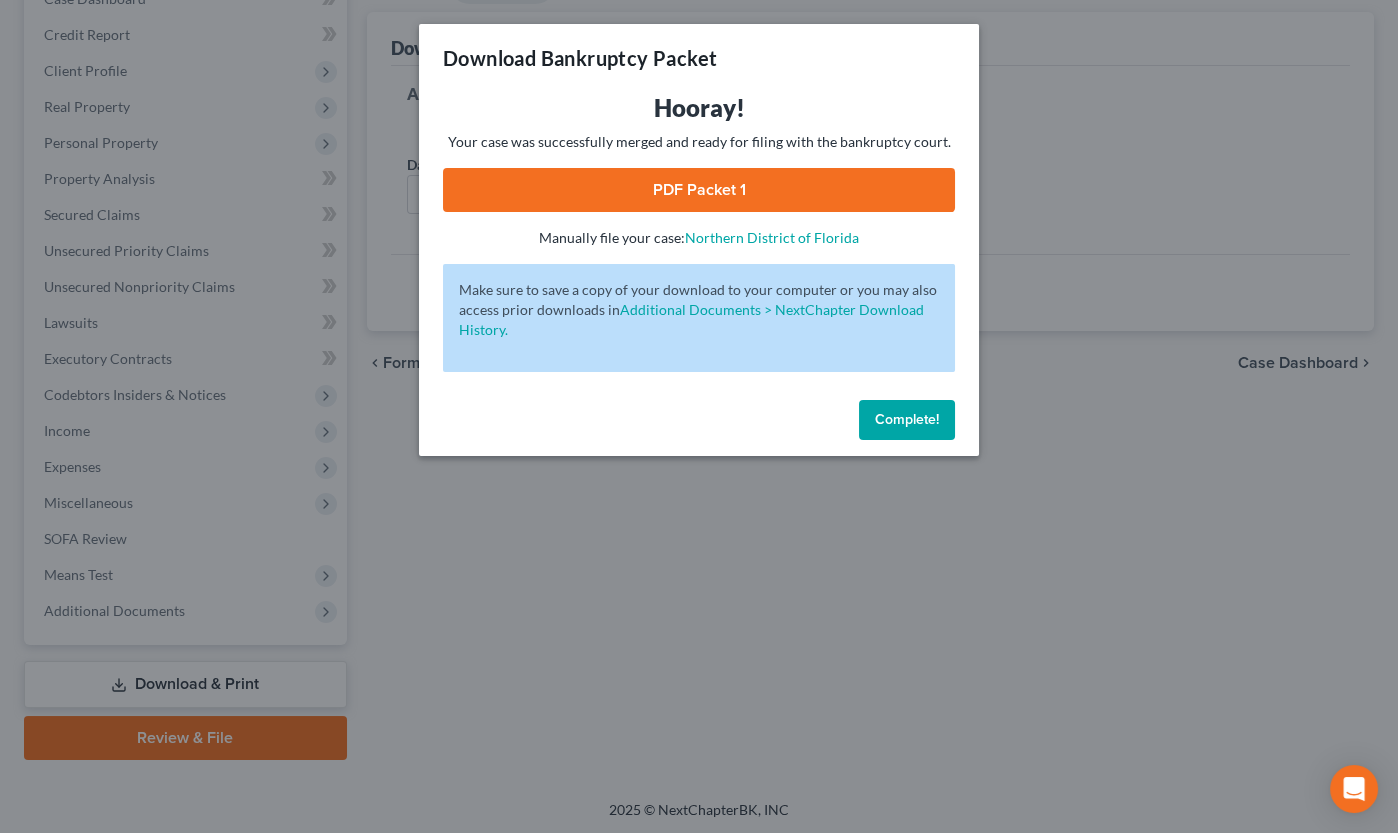 click on "Complete!" at bounding box center [907, 420] 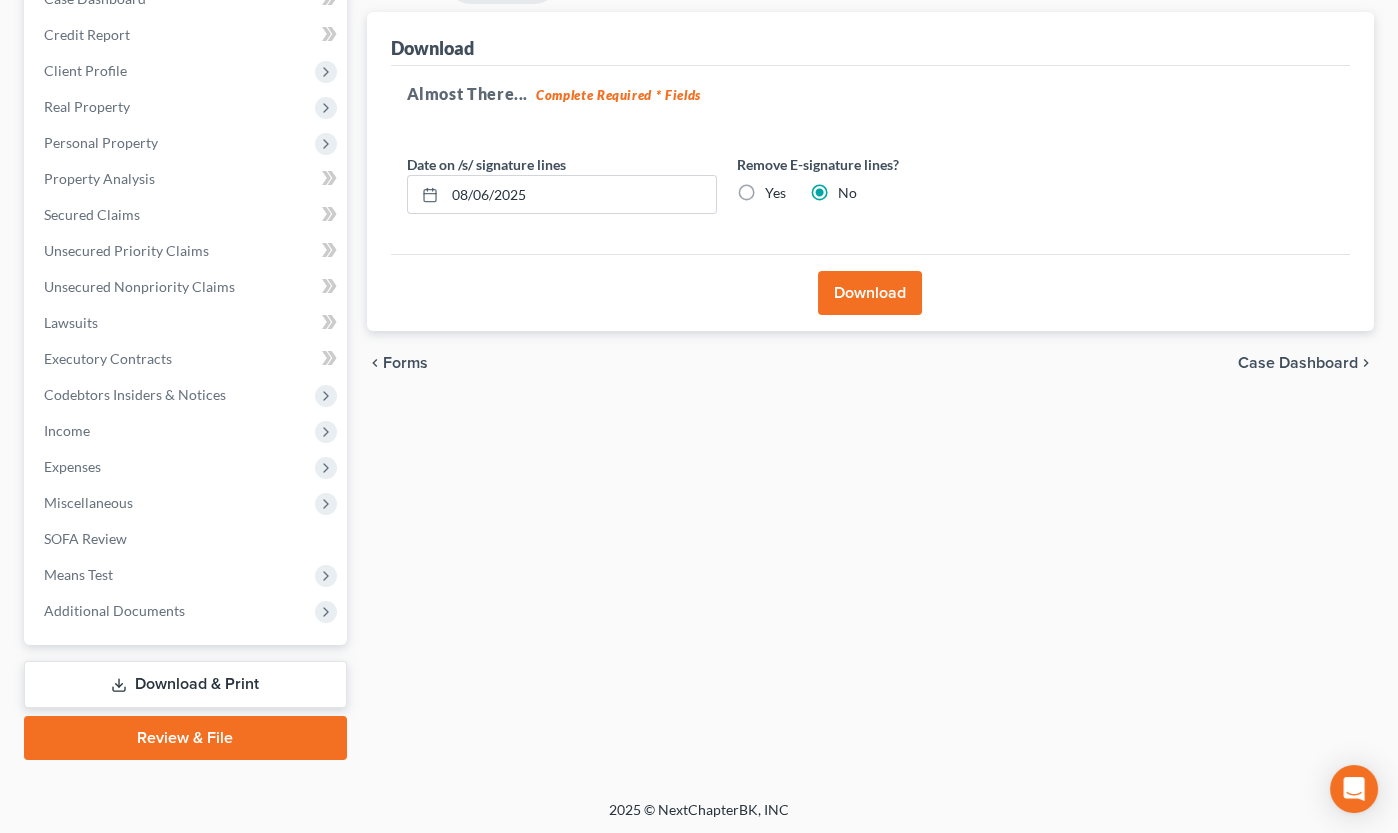 scroll, scrollTop: 0, scrollLeft: 0, axis: both 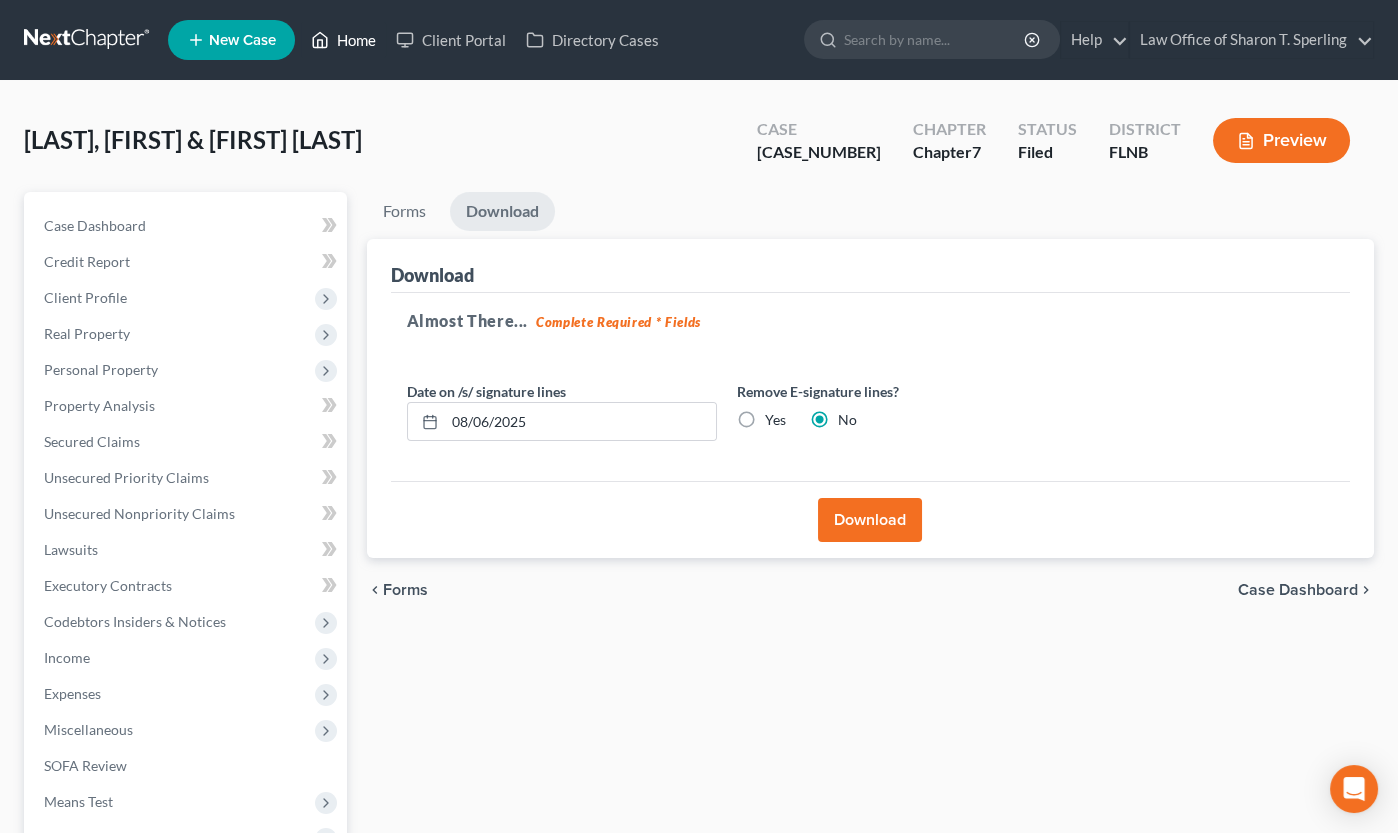 click on "Home" at bounding box center [343, 40] 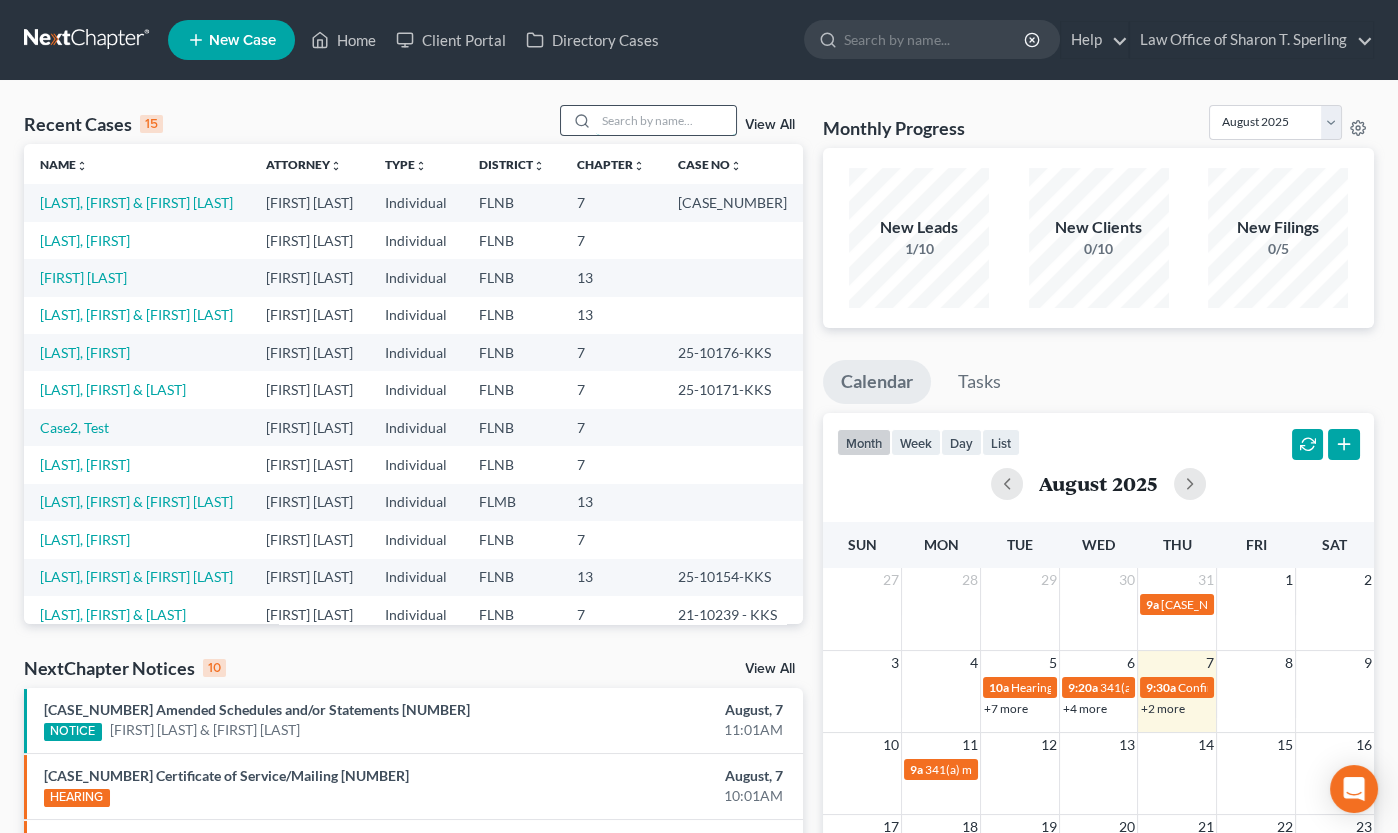 click at bounding box center [666, 120] 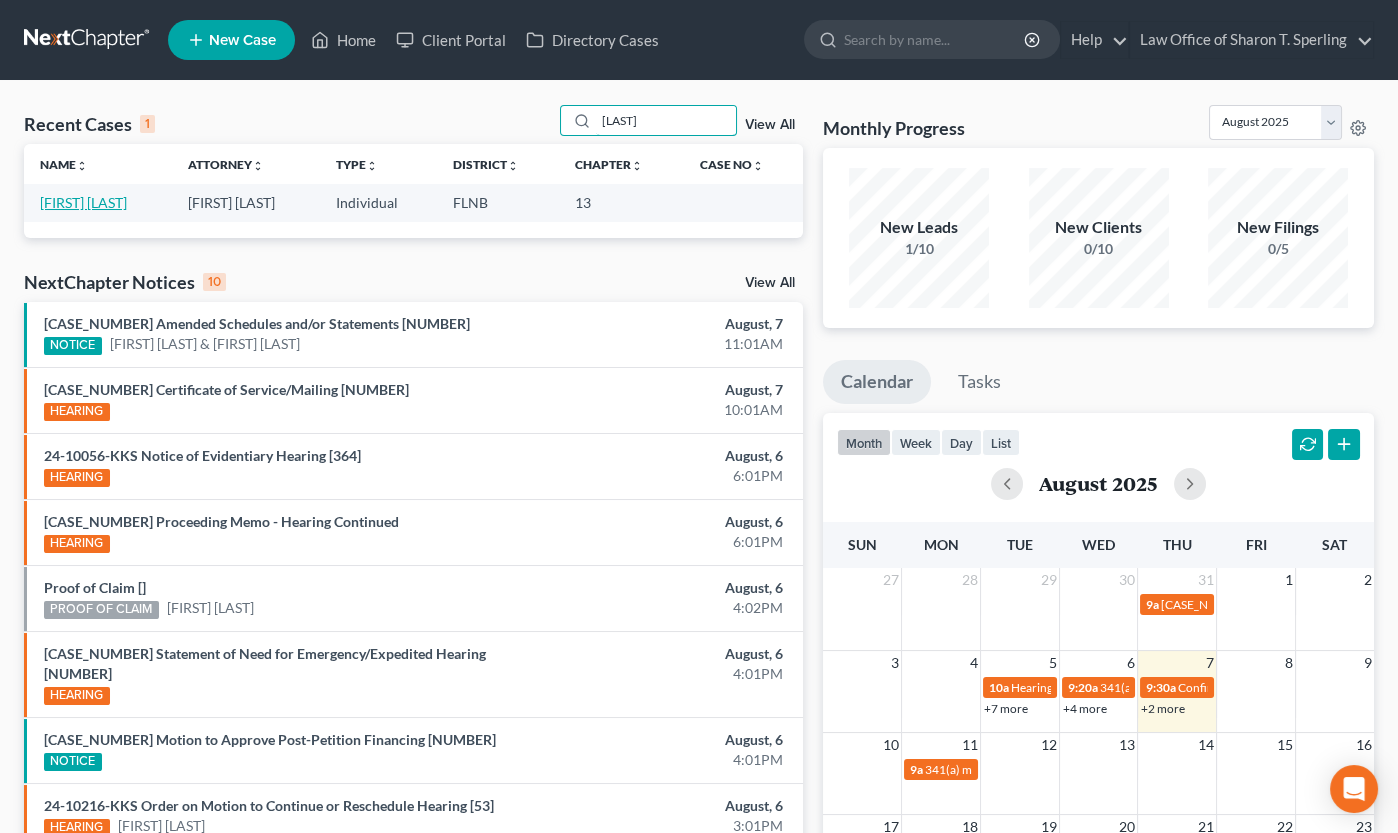 type on "[LAST]" 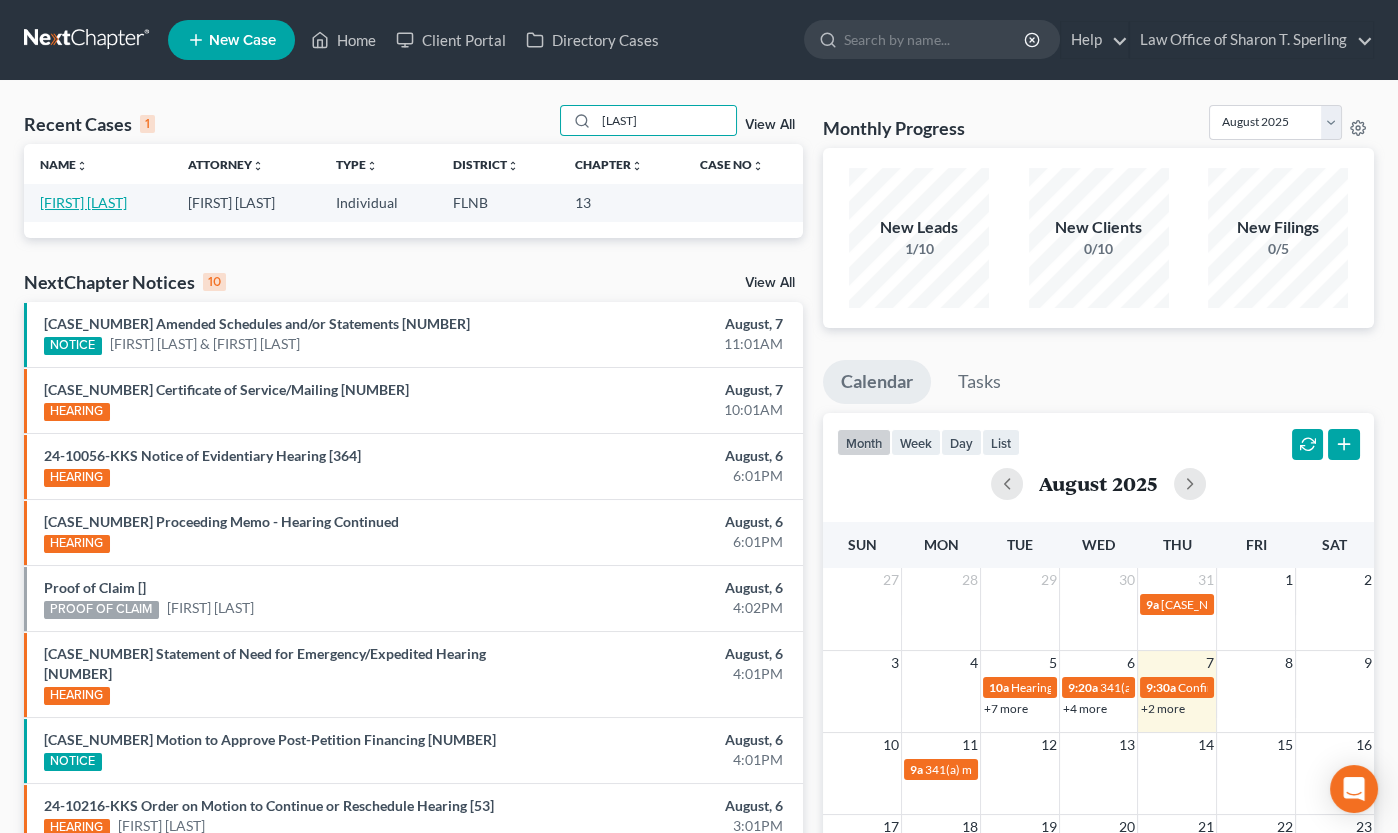 click on "[FIRST] [LAST]" at bounding box center [83, 202] 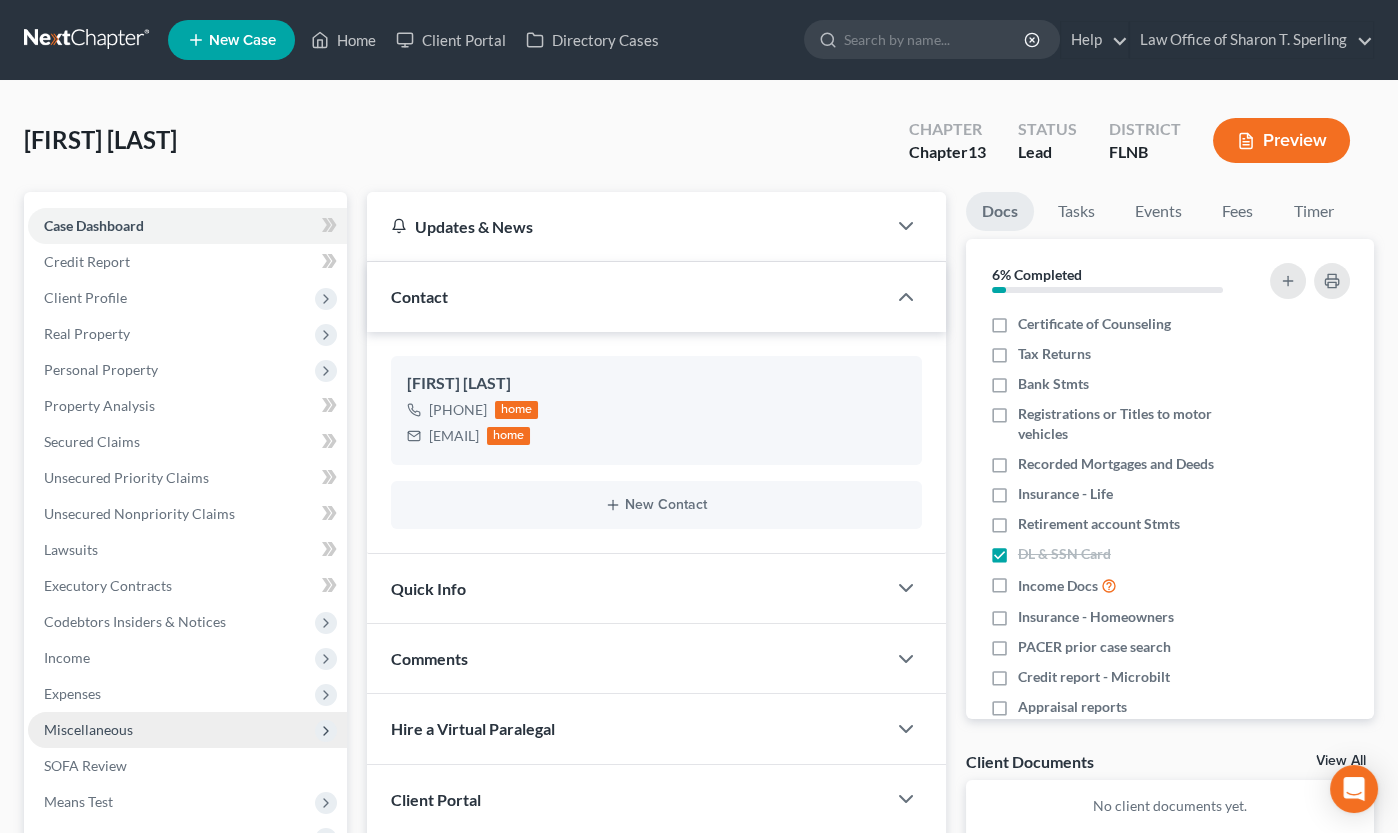 scroll, scrollTop: 220, scrollLeft: 0, axis: vertical 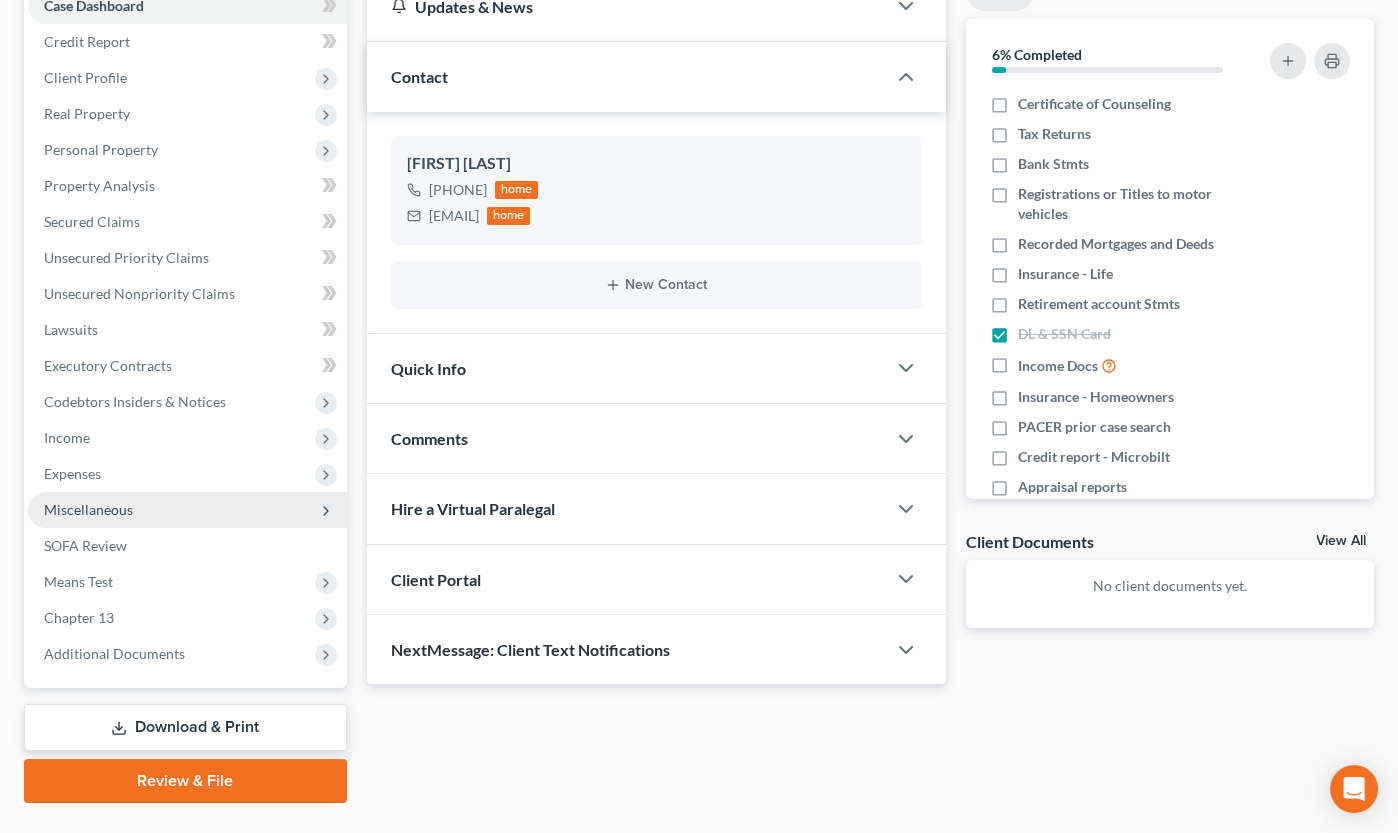 click on "Miscellaneous" at bounding box center (187, 510) 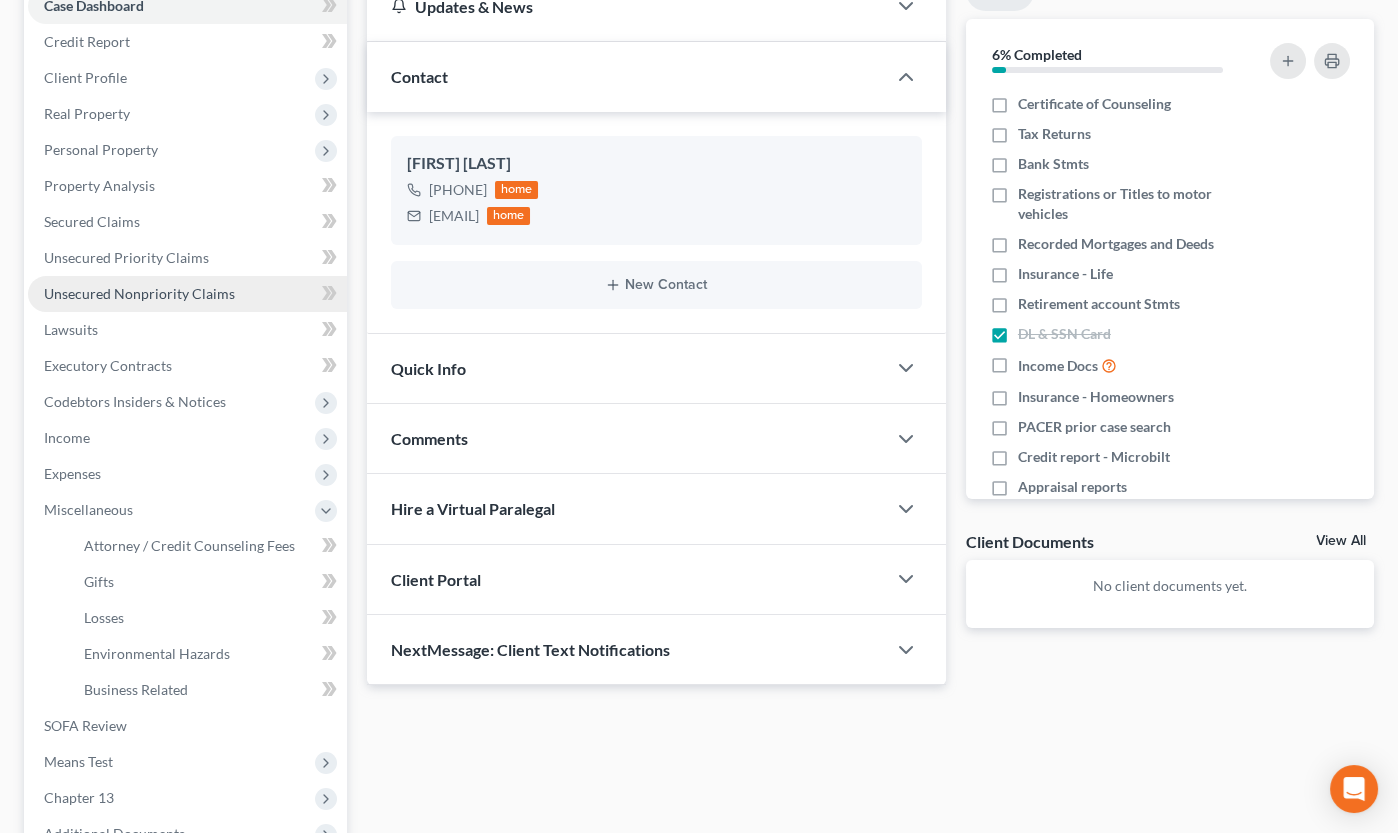 click on "Unsecured Nonpriority Claims" at bounding box center (187, 294) 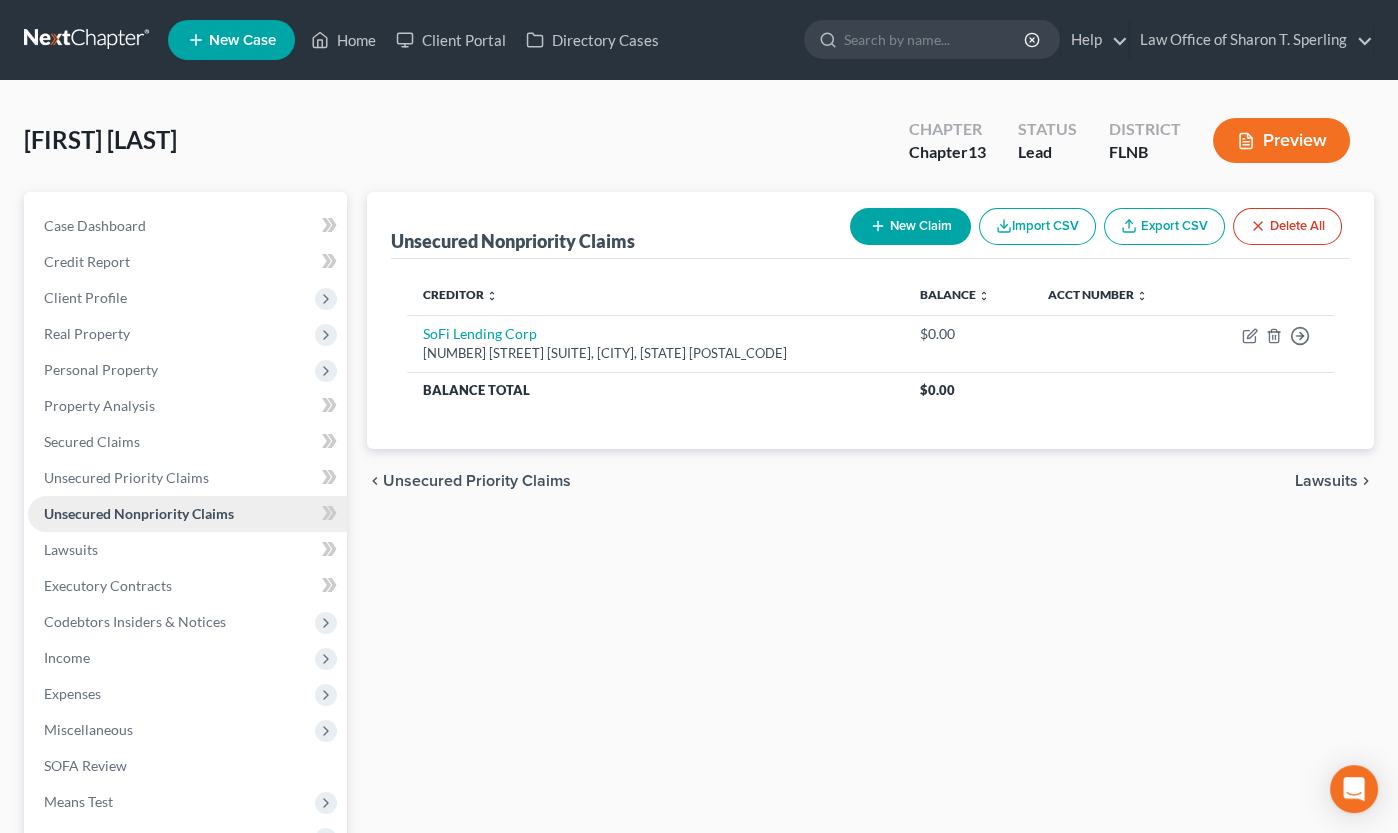 scroll, scrollTop: 0, scrollLeft: 0, axis: both 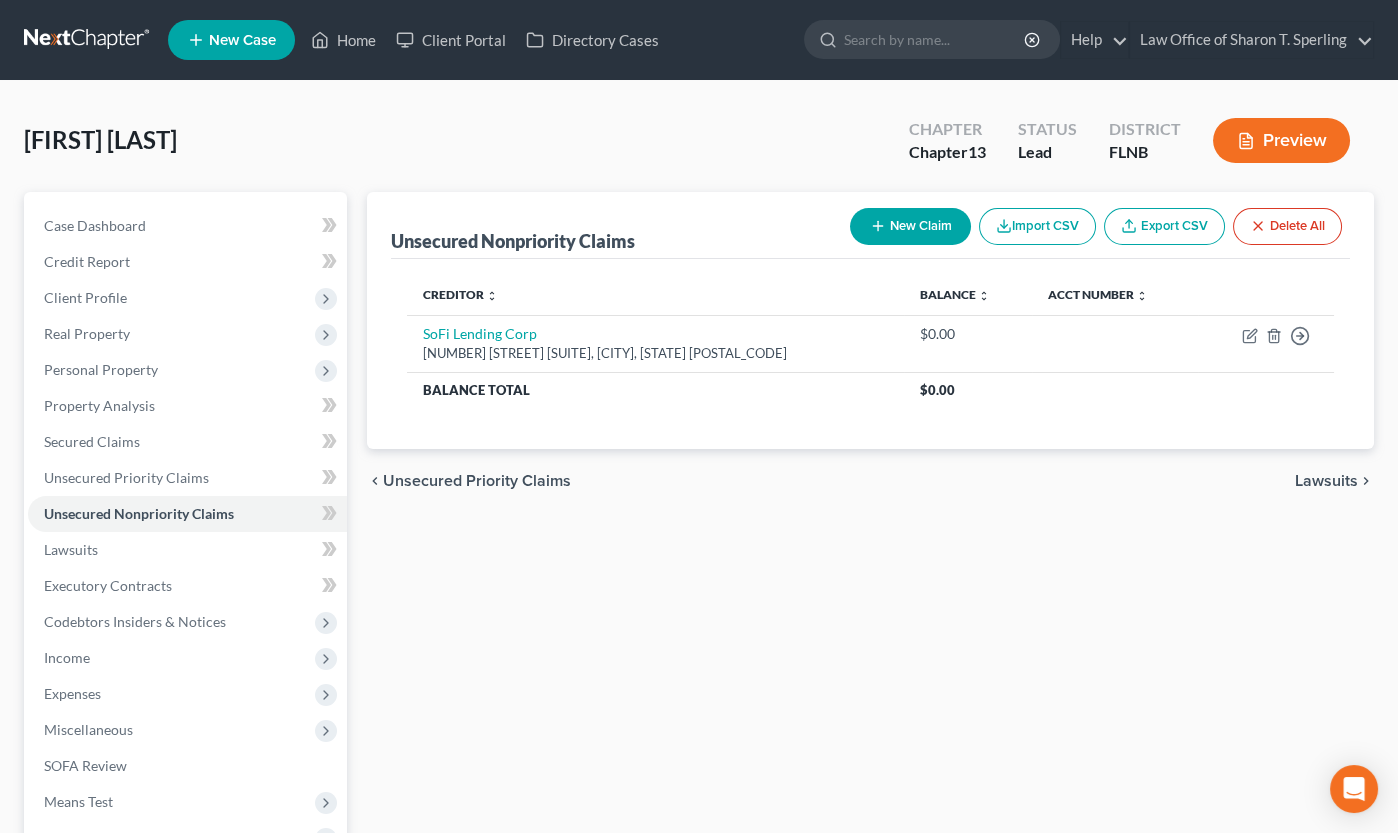 click on "New Claim" at bounding box center [910, 226] 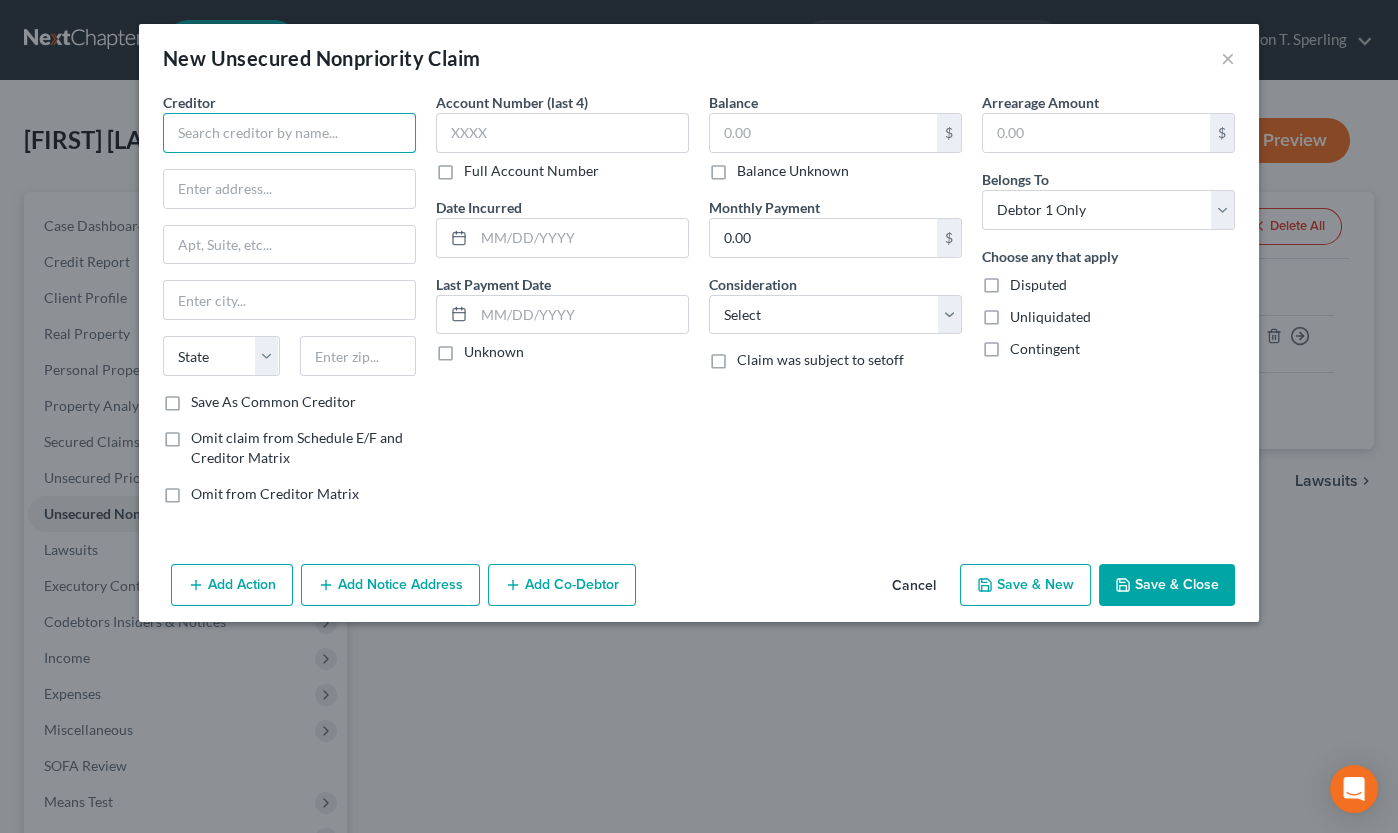 click at bounding box center [289, 133] 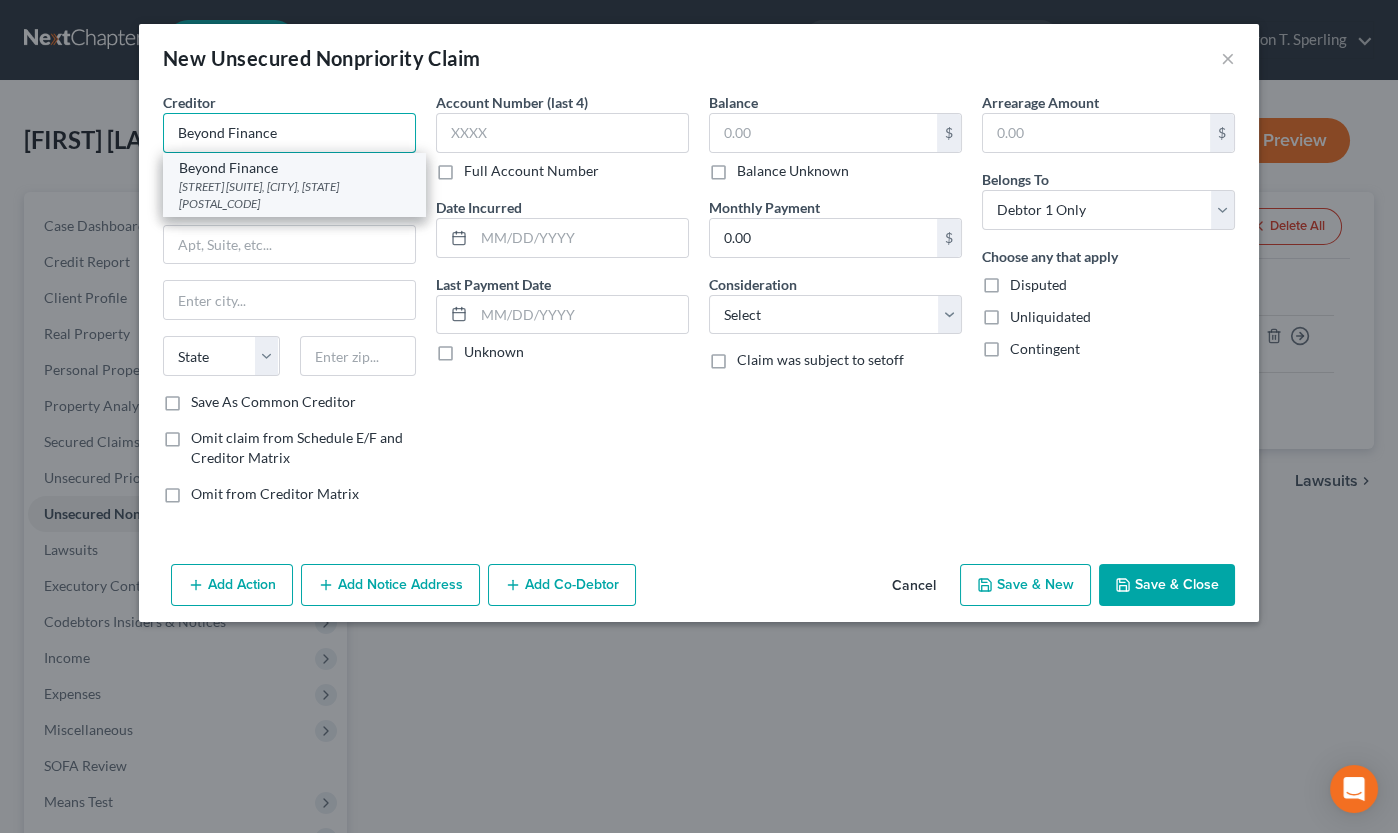 type on "Beyond Finance" 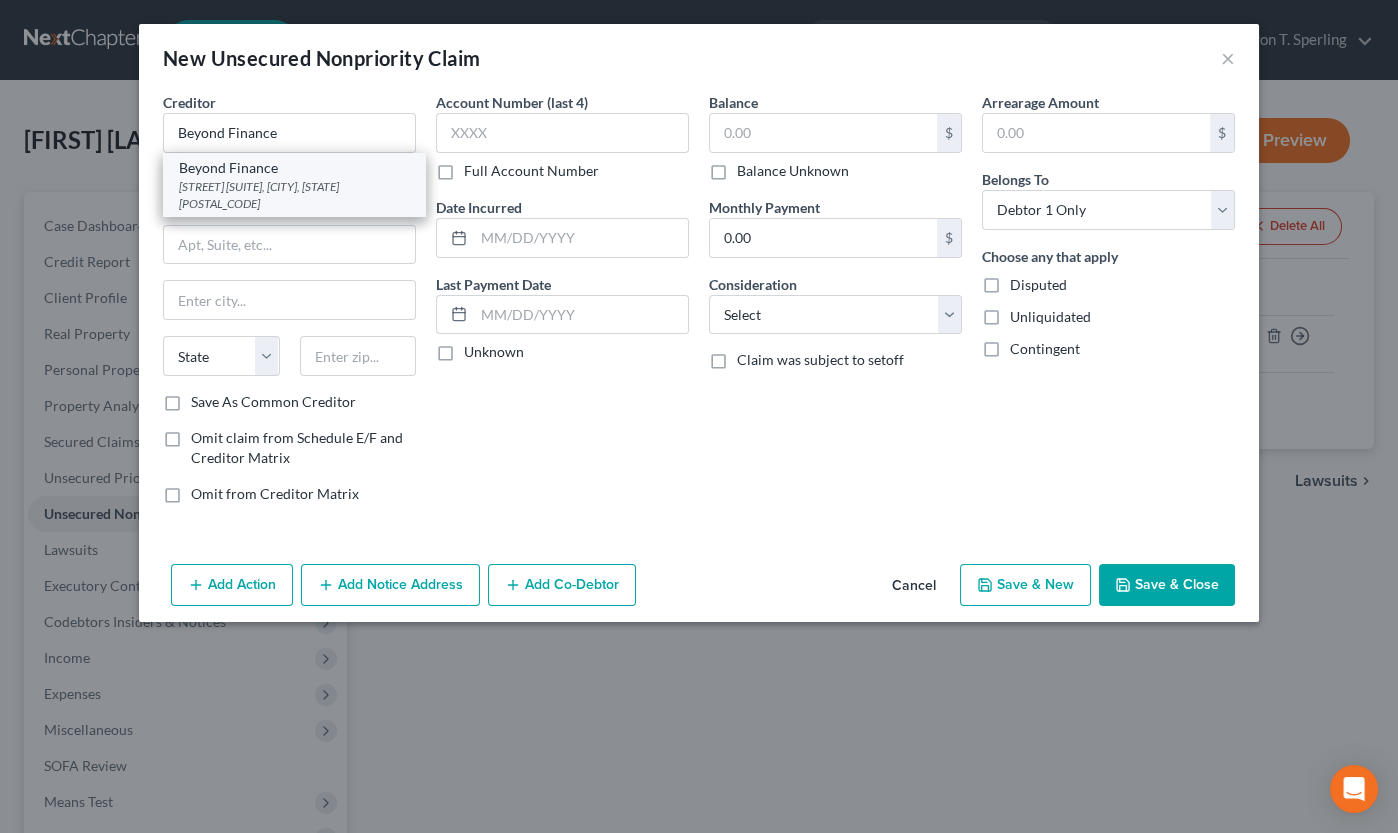 click on "[STREET] [SUITE], [CITY], [STATE] [POSTAL_CODE]" at bounding box center (294, 195) 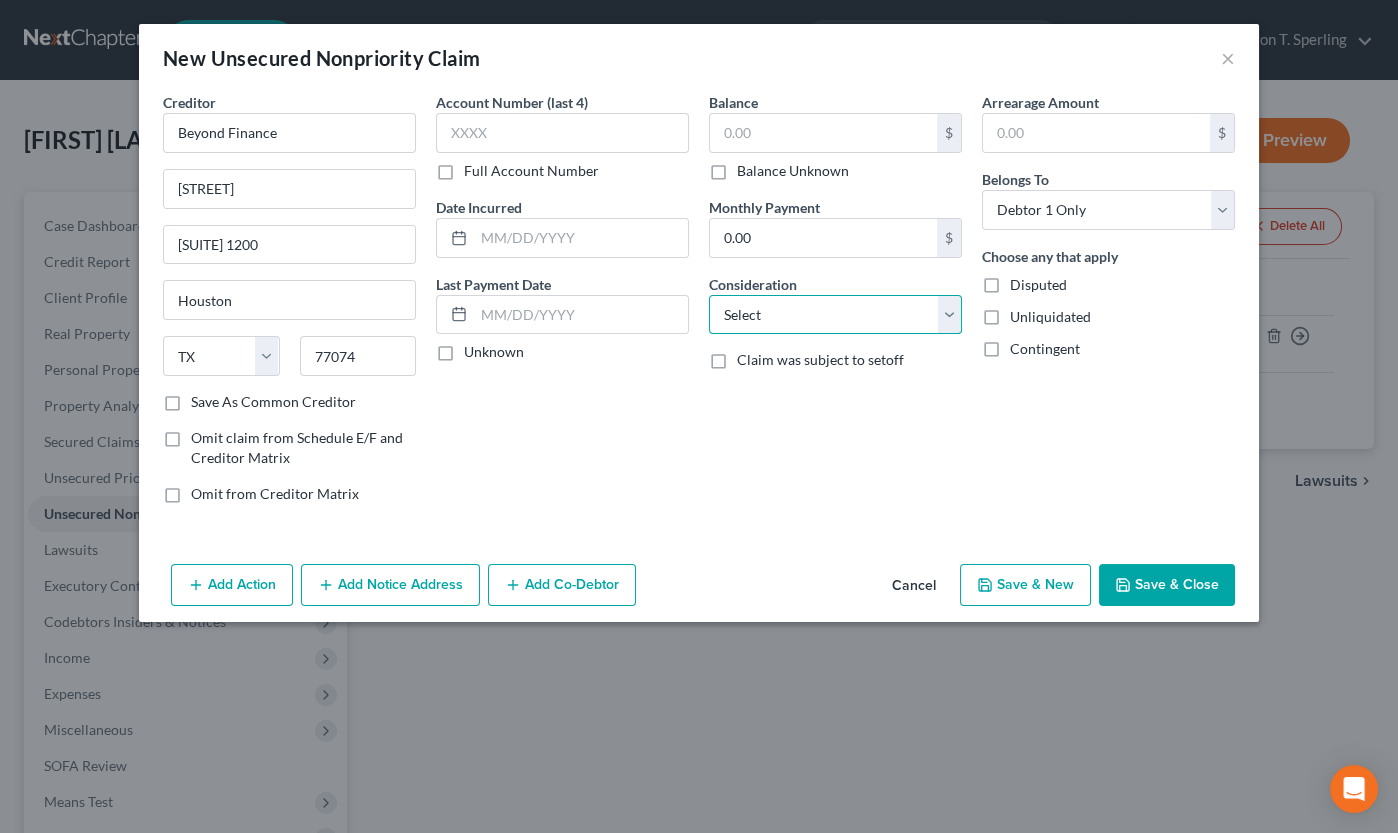 click on "Select Cable / Satellite Services Collection Agency Credit Card Debt Debt Counseling / Attorneys Deficiency Balance Domestic Support Obligations Home / Car Repairs Income Taxes Judgment Liens Medical Services Monies Loaned / Advanced Mortgage Obligation From Divorce Or Separation Obligation To Pensions Other Overdrawn Bank Account Promised To Help Pay Creditors Student Loans Suppliers And Vendors Telephone / Internet Services Utility Services" at bounding box center (835, 315) 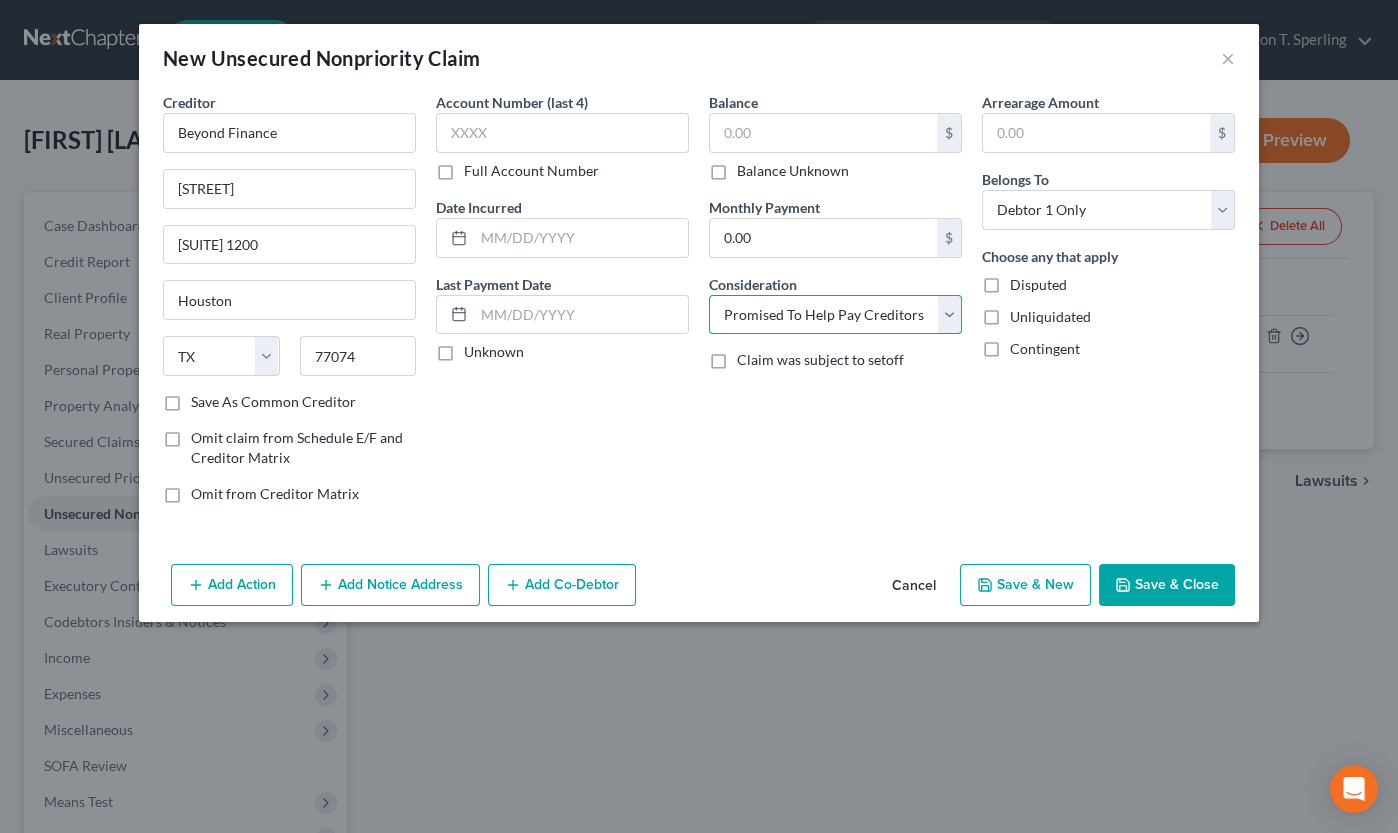 click on "Promised To Help Pay Creditors" at bounding box center [0, 0] 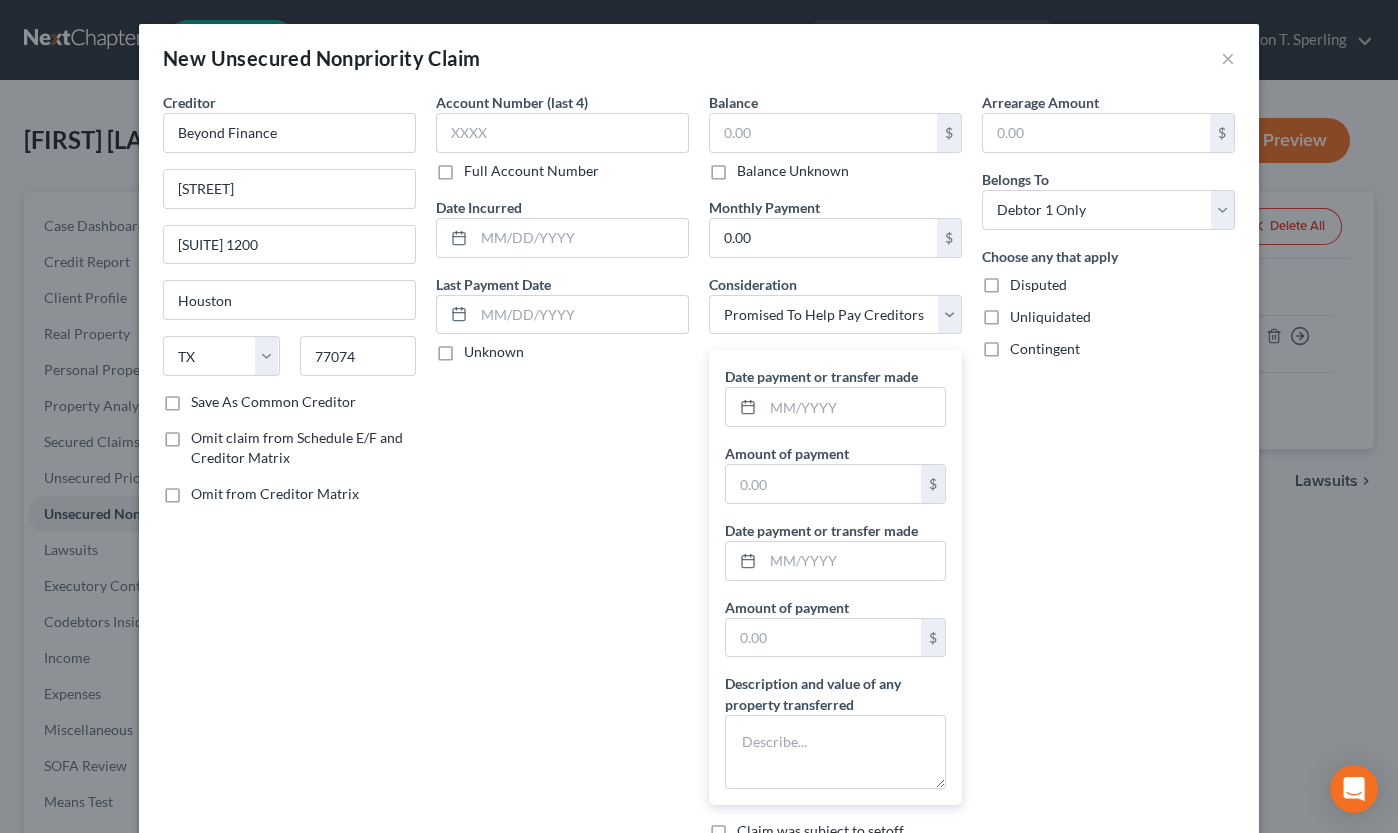 click on "Omit claim from Schedule E/F and Creditor Matrix" at bounding box center [303, 448] 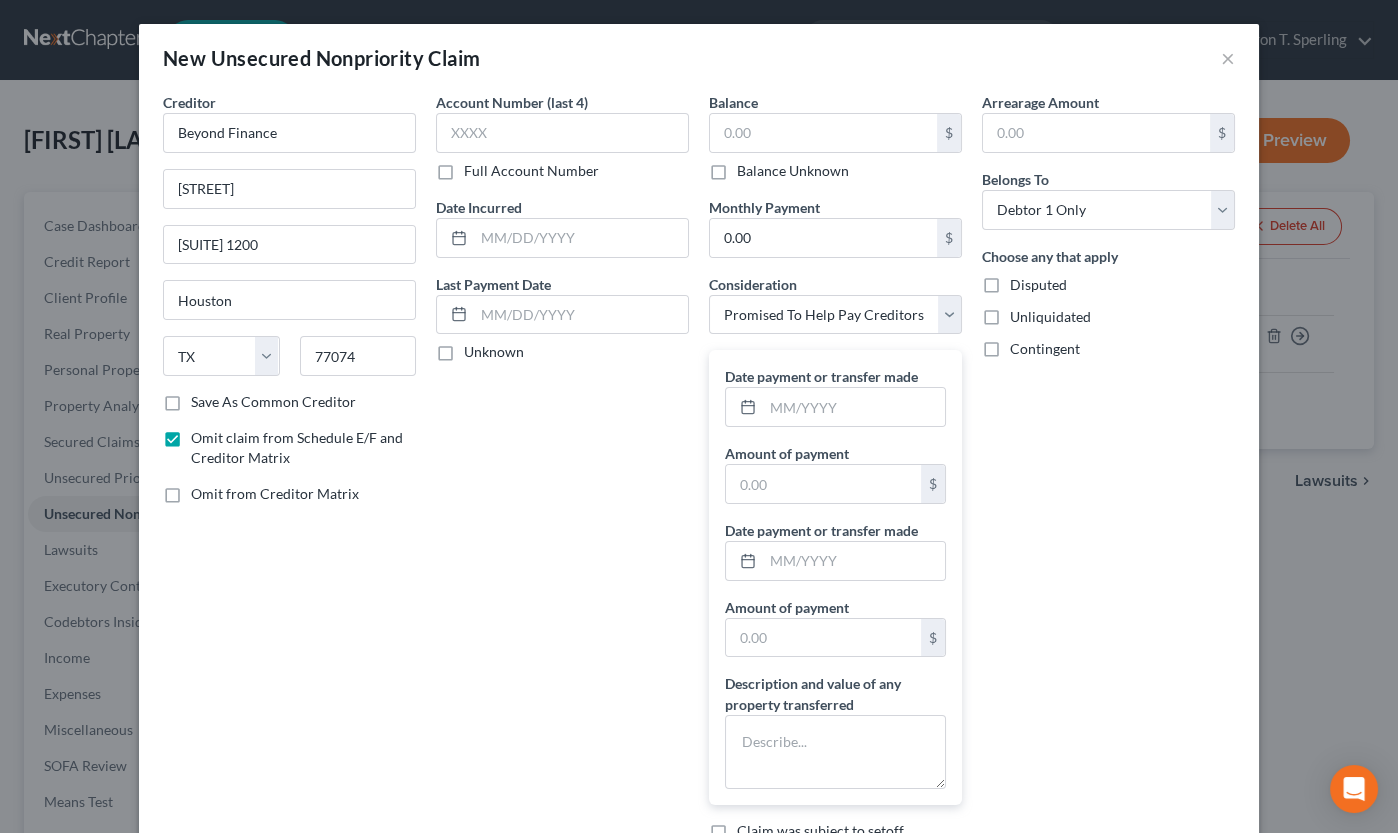 click on "Omit from Creditor Matrix" at bounding box center (275, 494) 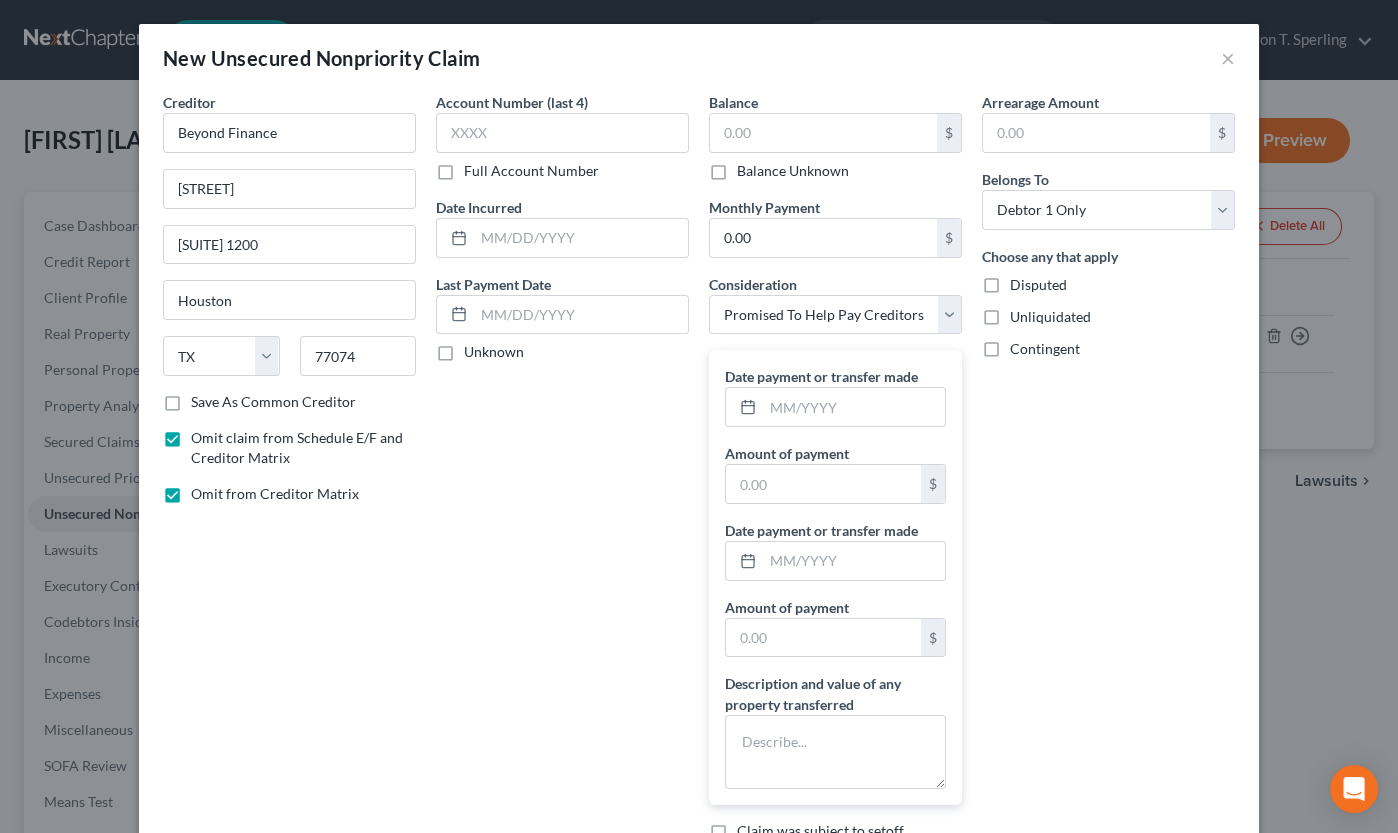 click on "New Unsecured Nonpriority Claim  ×" at bounding box center [699, 58] 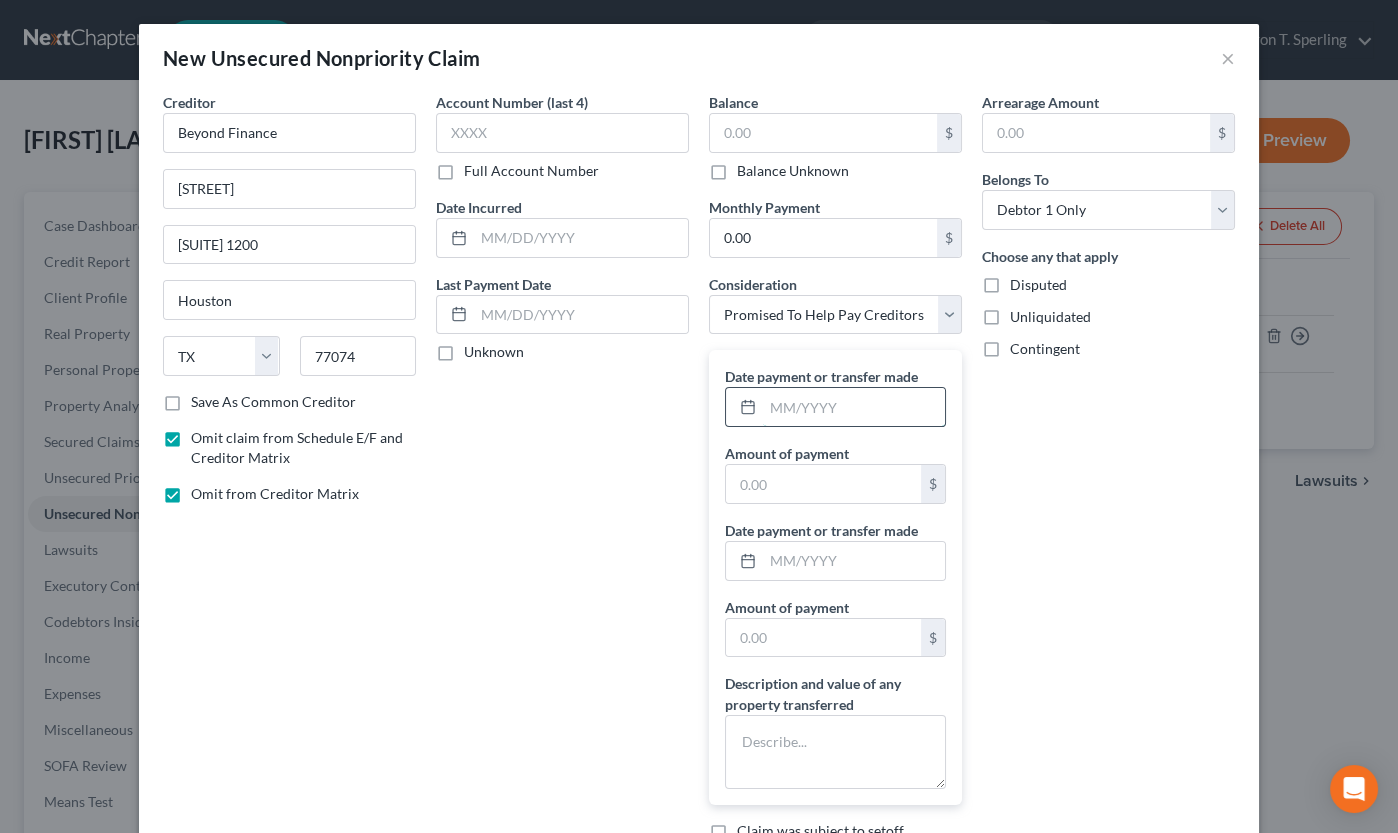 click at bounding box center [854, 407] 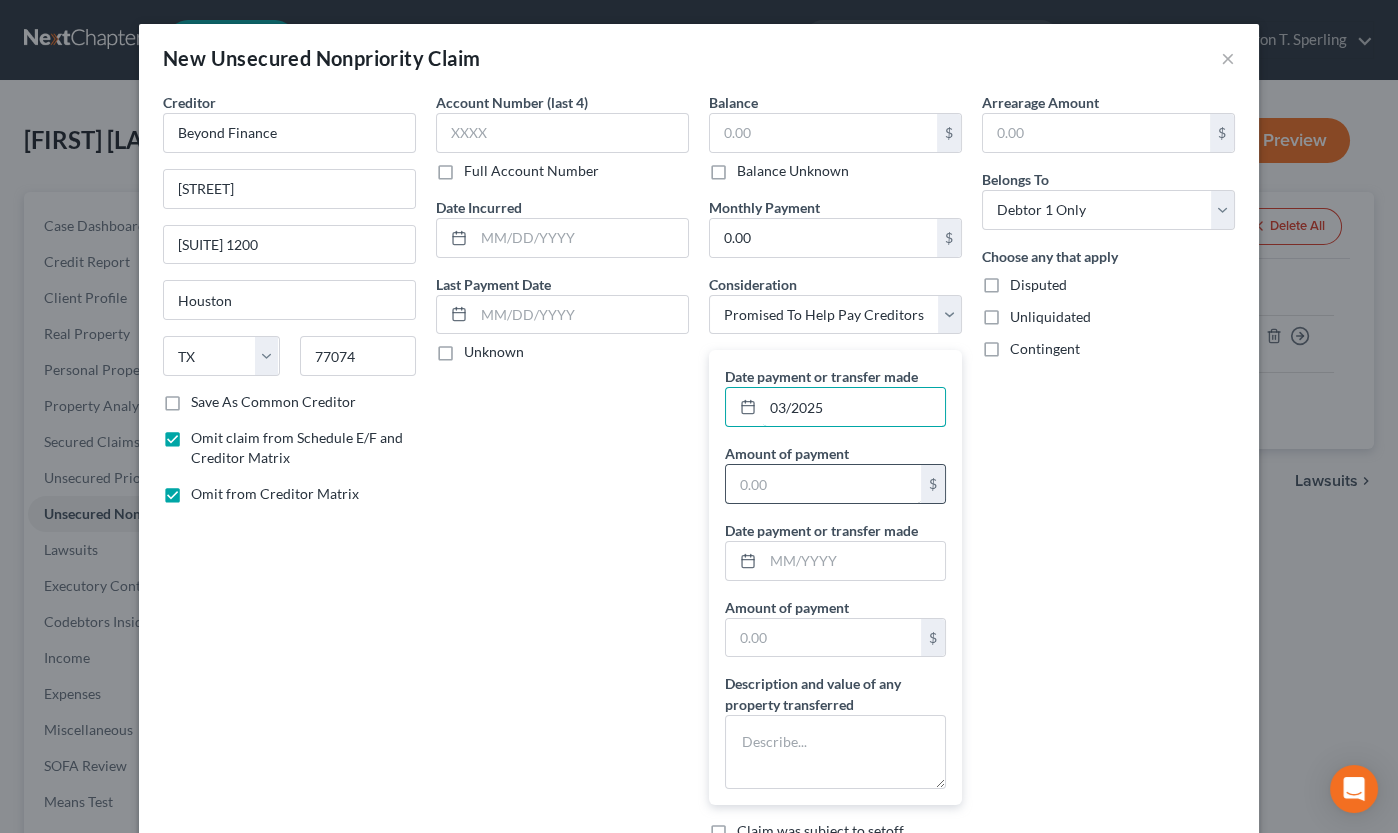 type on "03/2025" 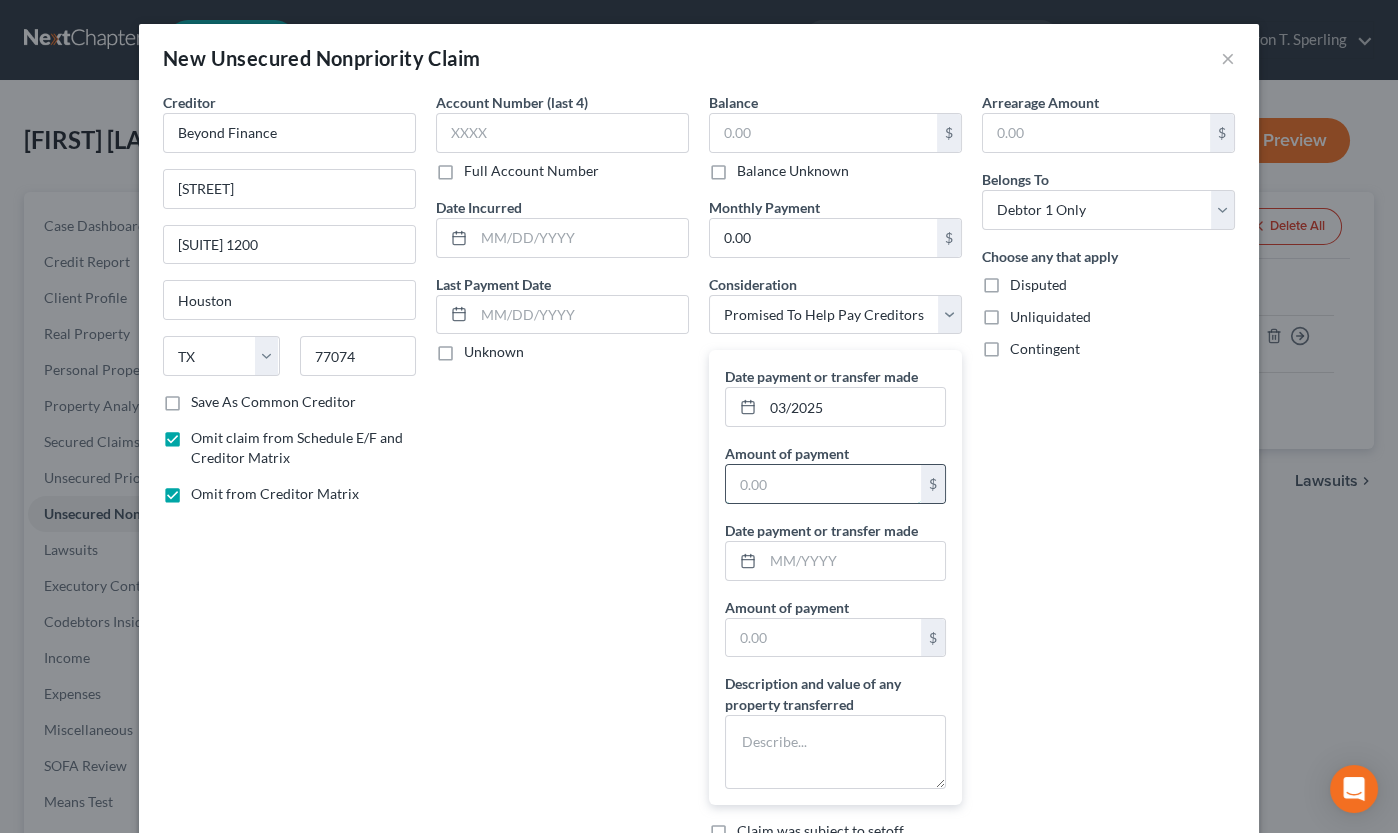 click at bounding box center (823, 484) 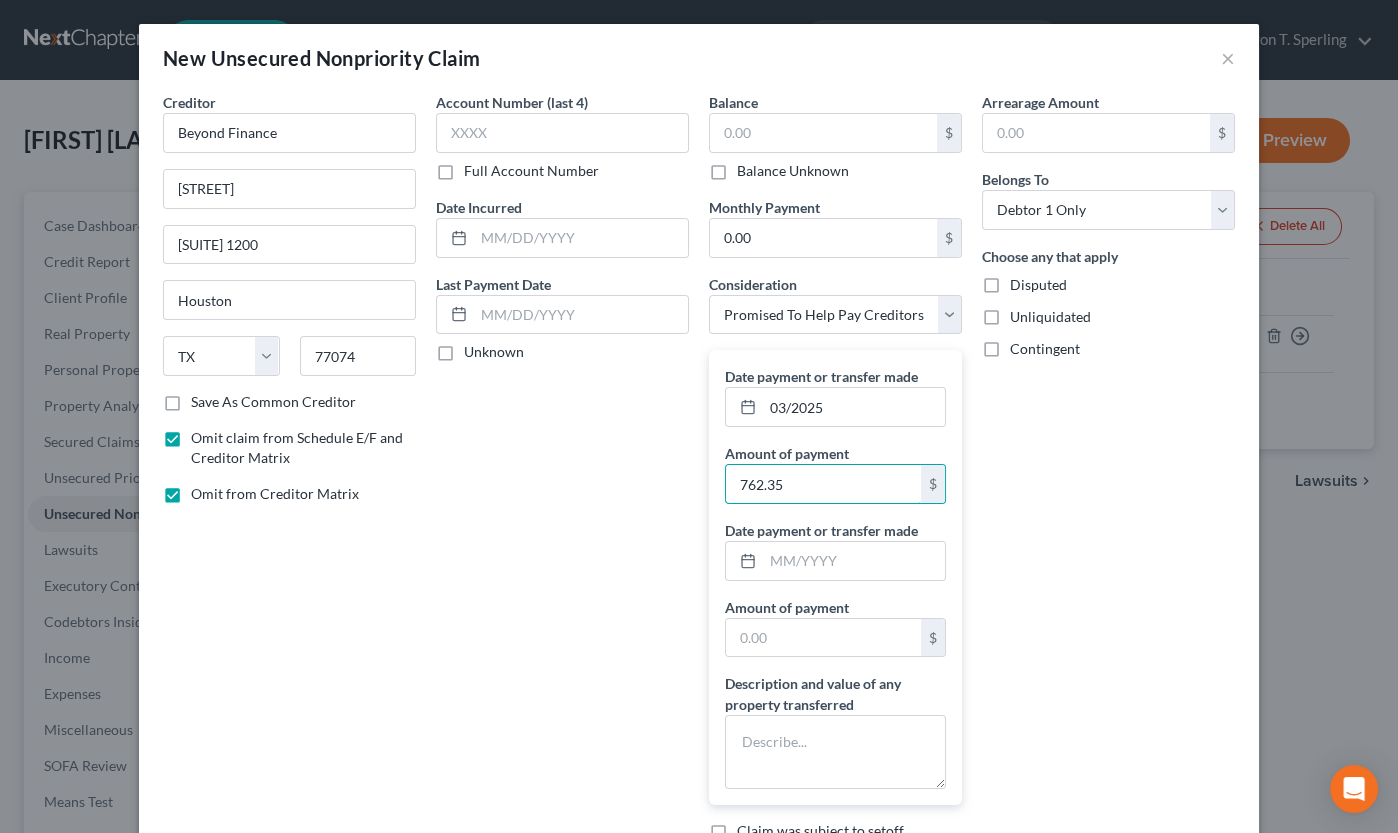 type on "762.35" 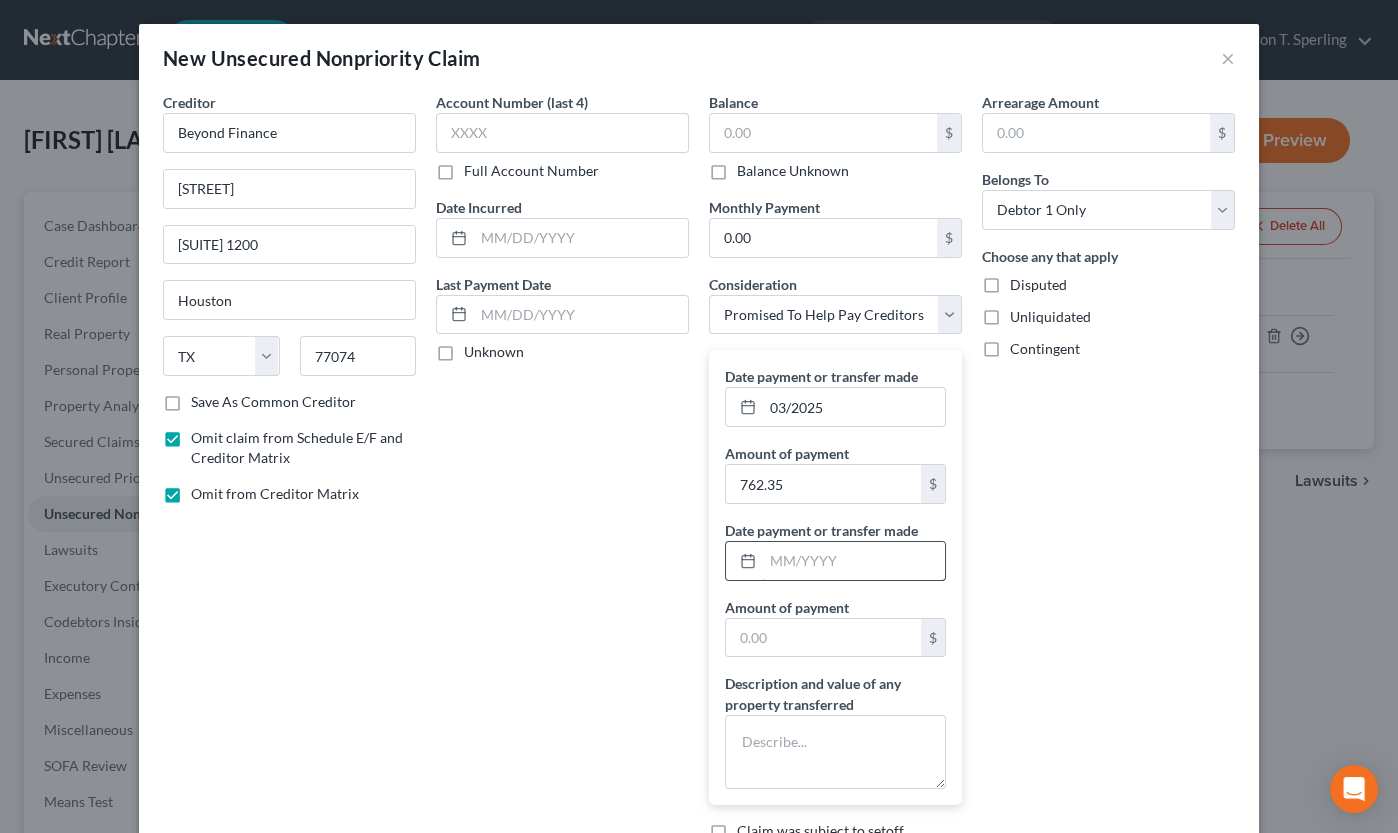 click at bounding box center [854, 561] 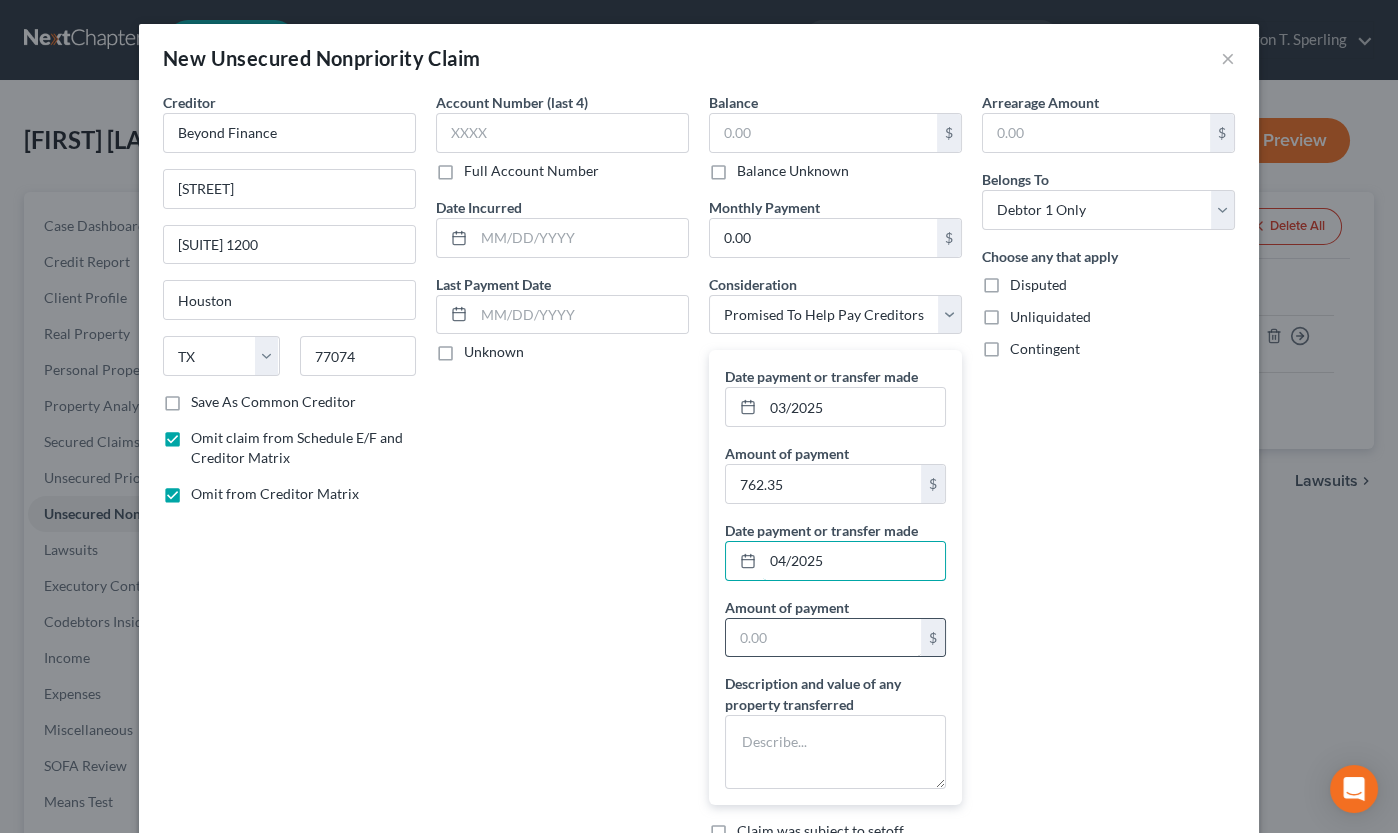 type on "04/2025" 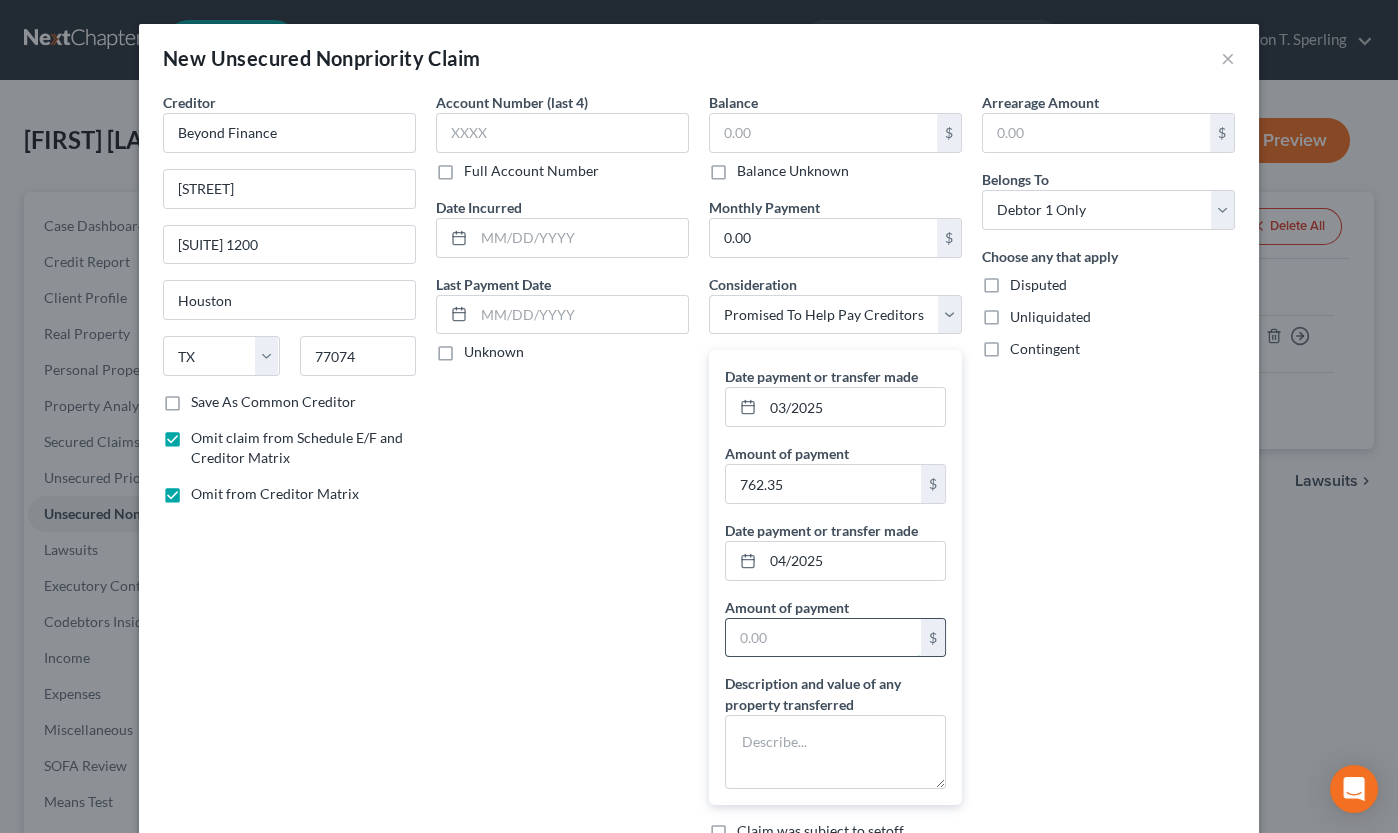 click at bounding box center (823, 638) 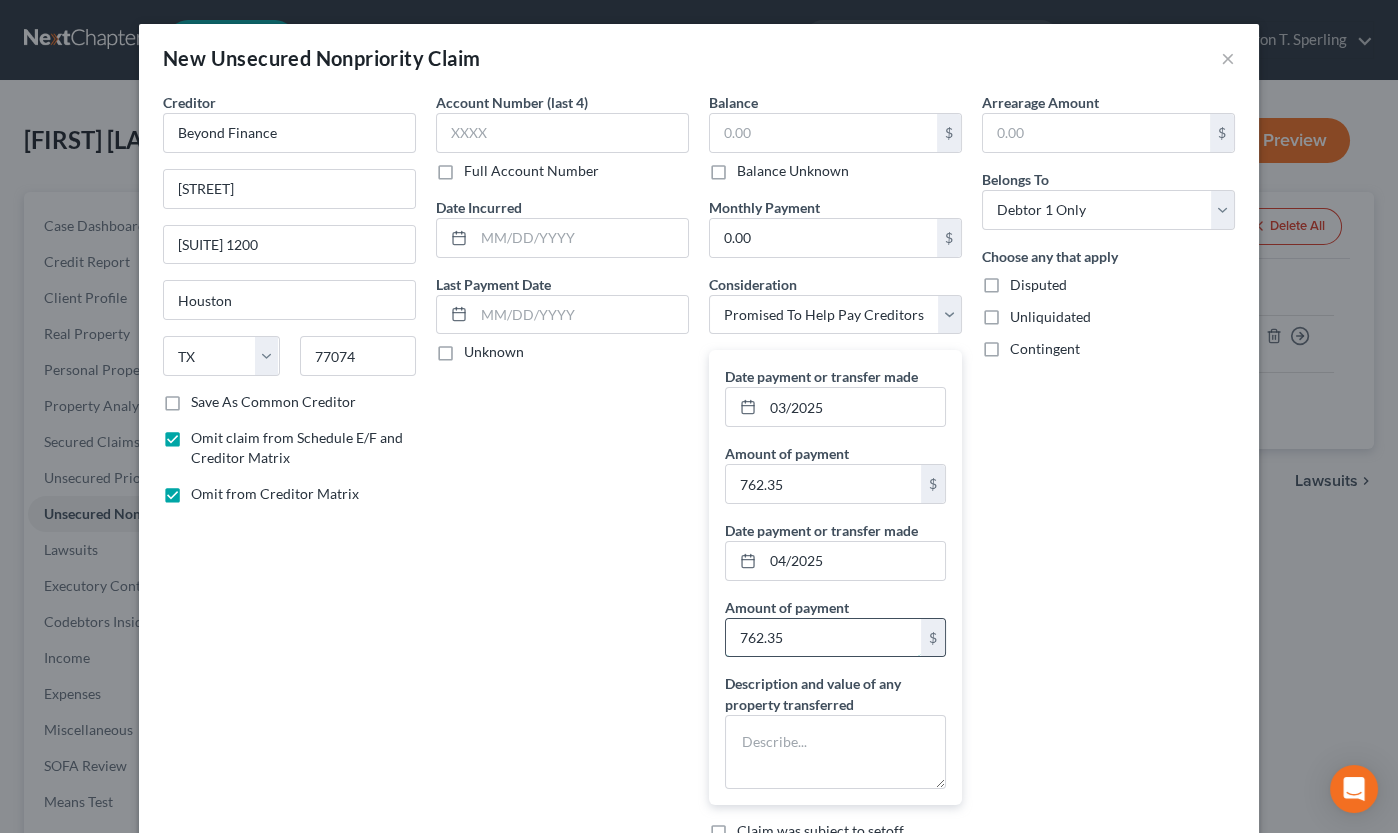 drag, startPoint x: 828, startPoint y: 637, endPoint x: 681, endPoint y: 639, distance: 147.01361 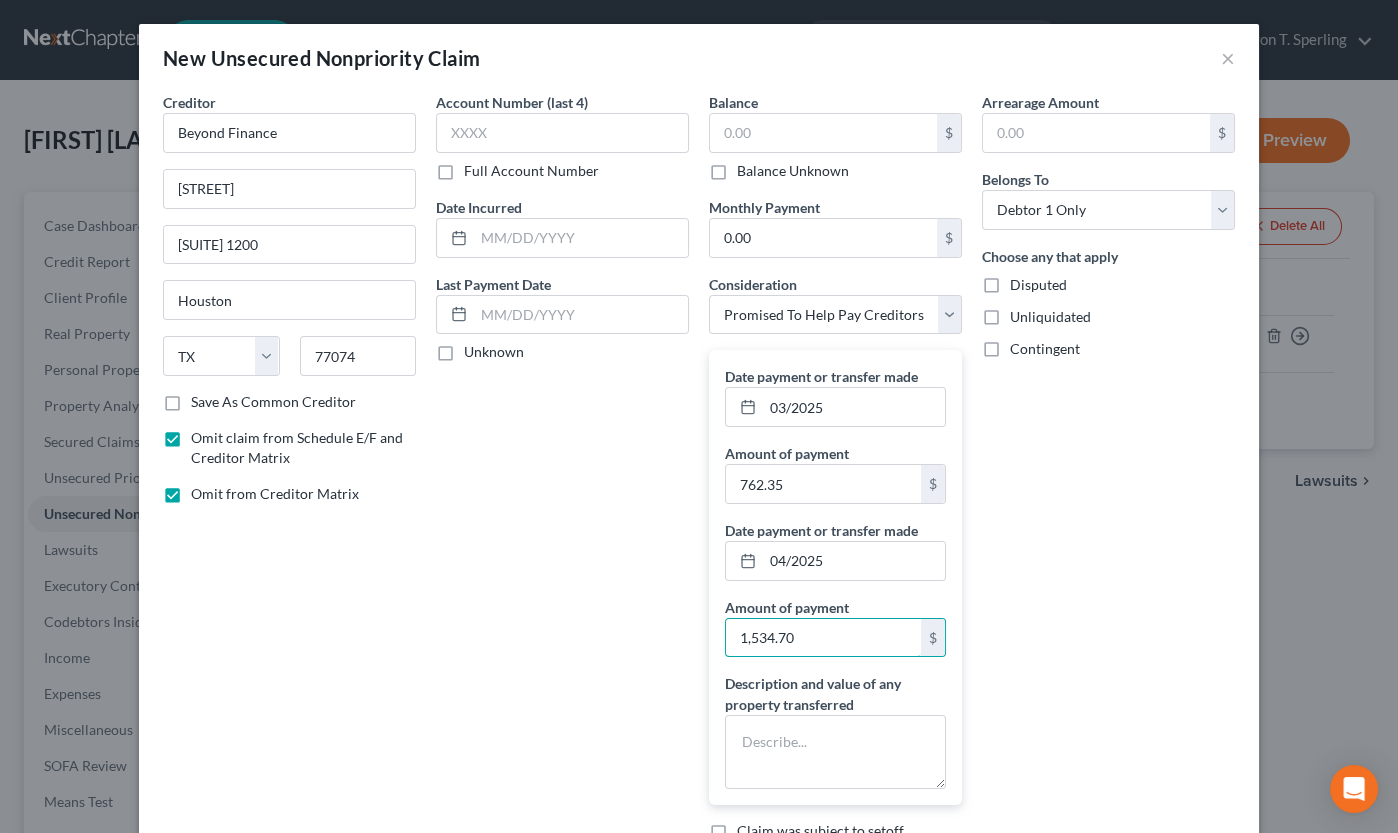 type on "1,534.70" 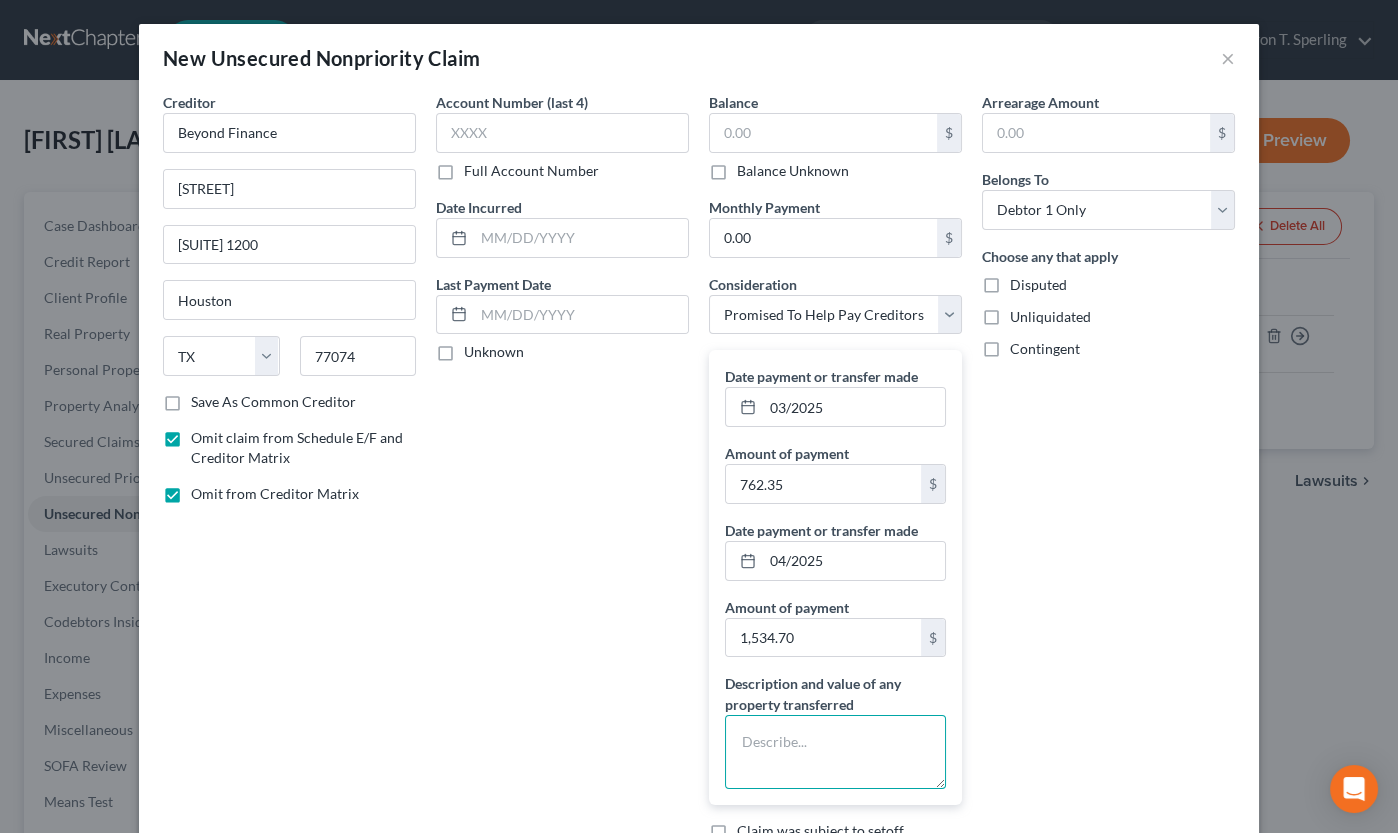 click at bounding box center [835, 752] 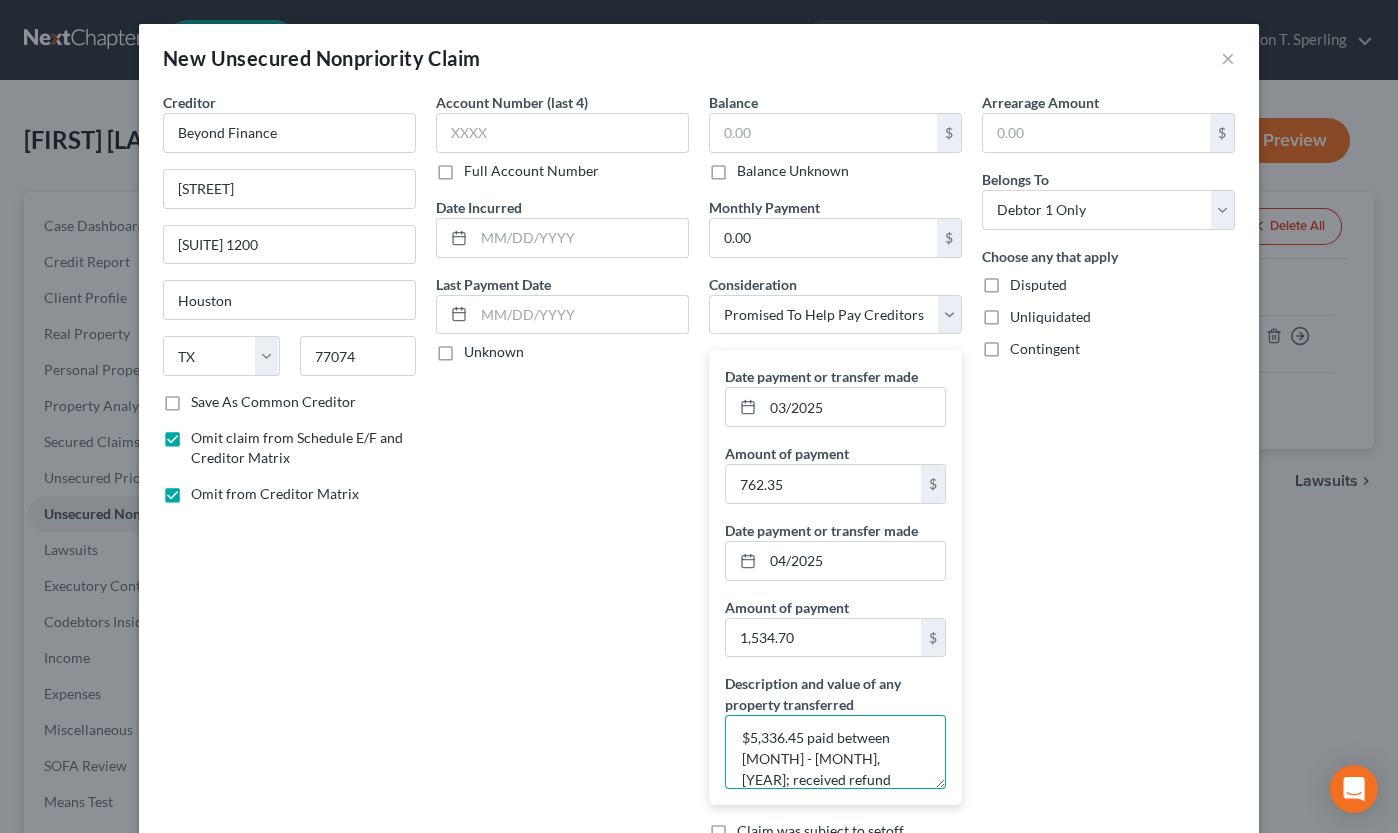 scroll, scrollTop: 24, scrollLeft: 0, axis: vertical 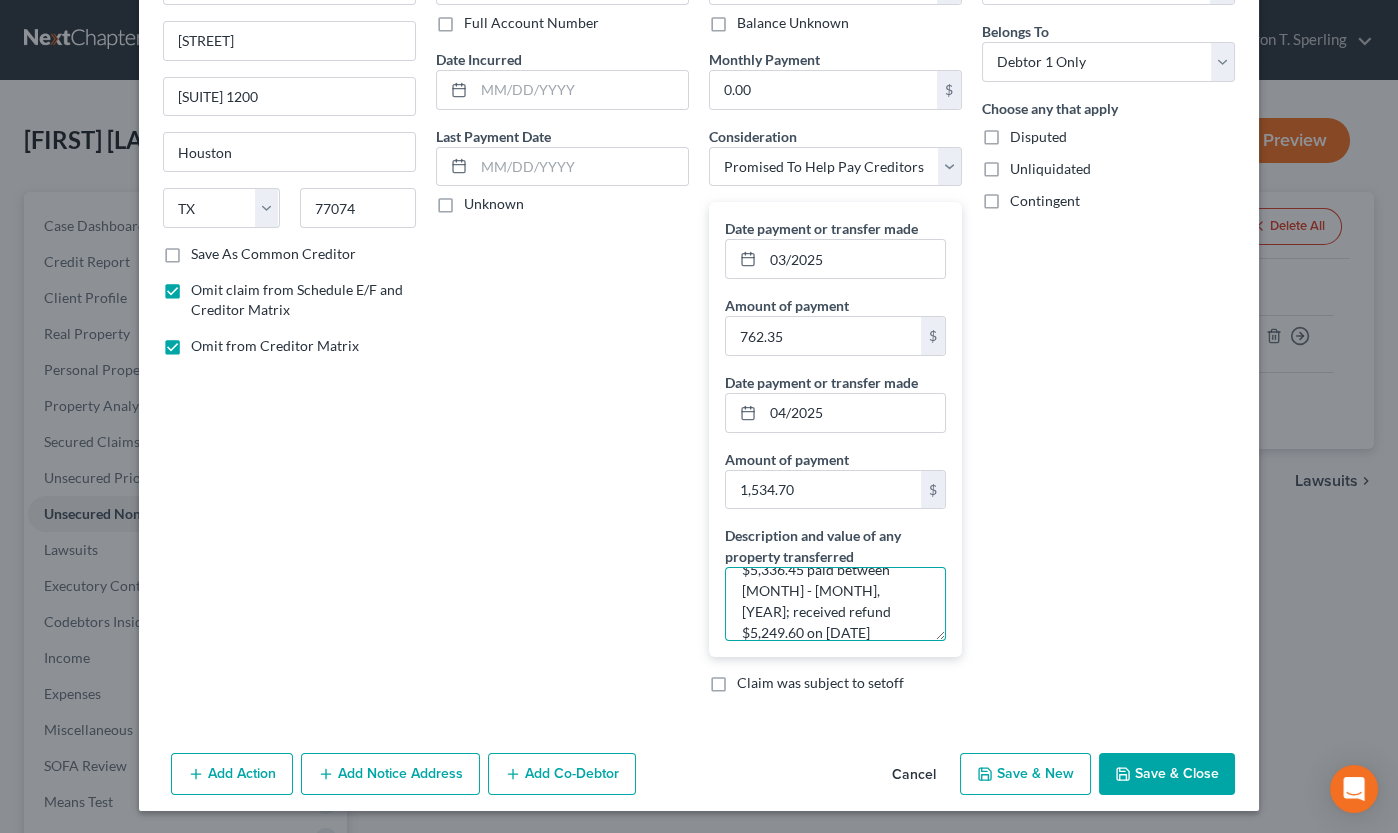 type on "$5,336.45 paid between [MONTH] - [MONTH], [YEAR]; received refund $5,249.60 on [DATE]" 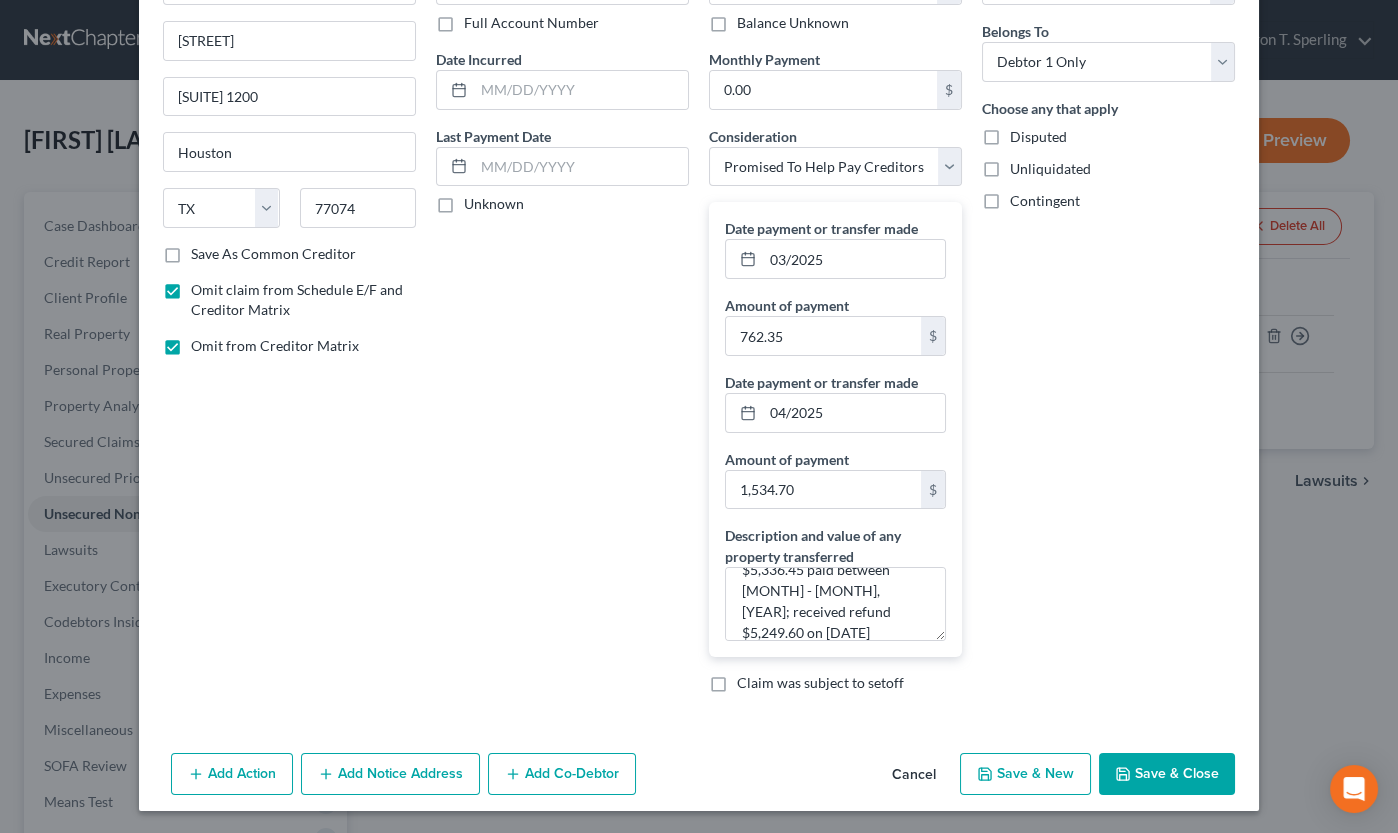 click on "Save & Close" at bounding box center [1167, 774] 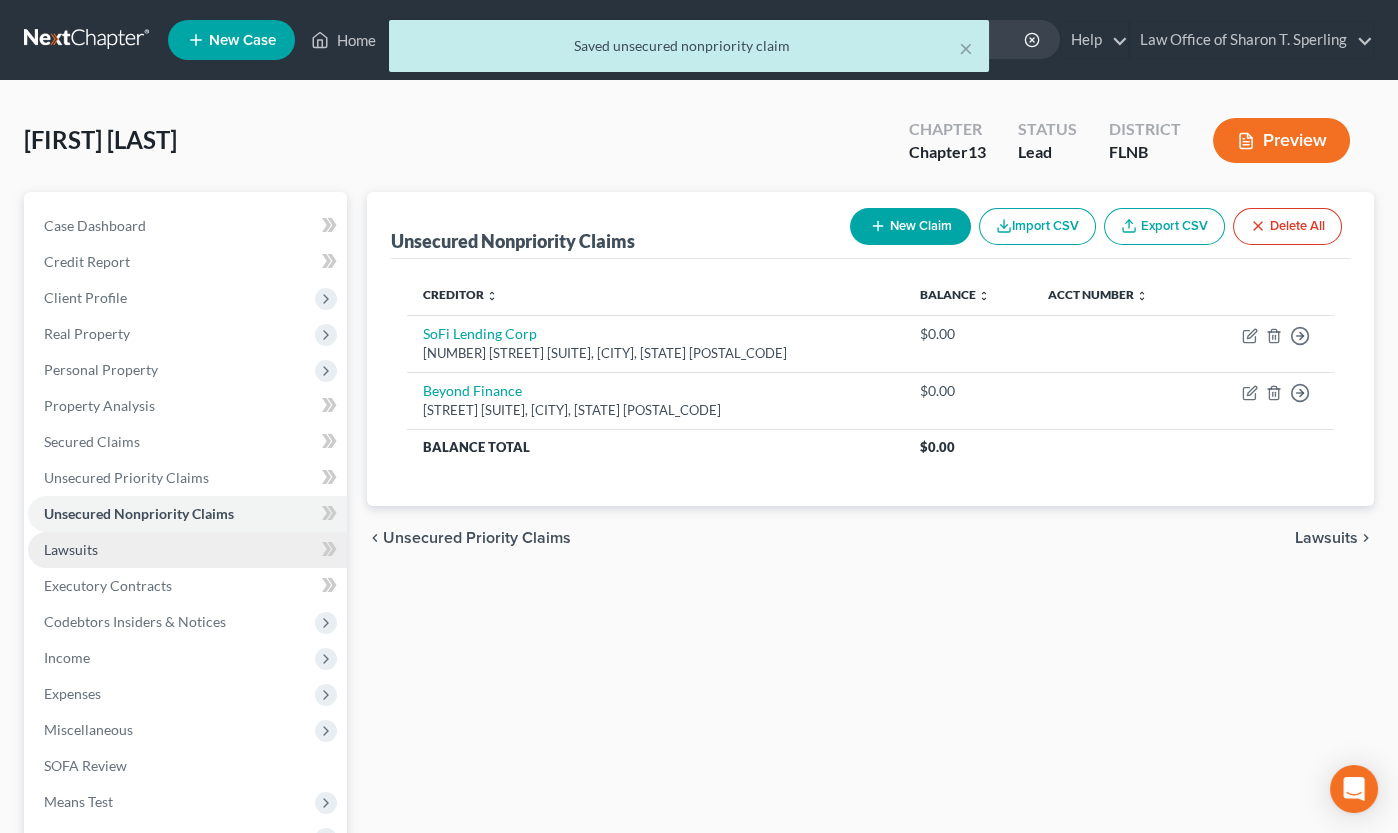 scroll, scrollTop: 263, scrollLeft: 0, axis: vertical 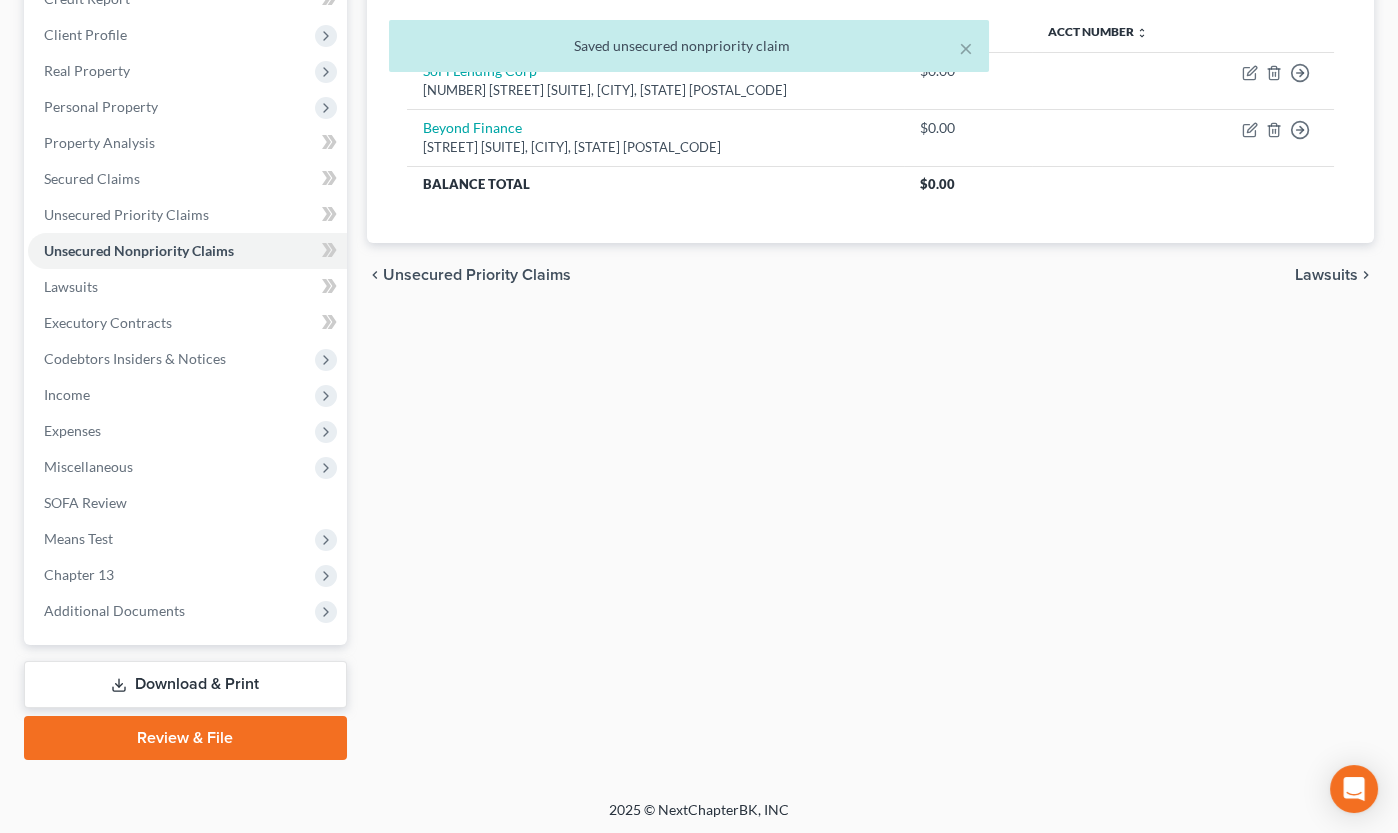 click on "Download & Print" at bounding box center [185, 684] 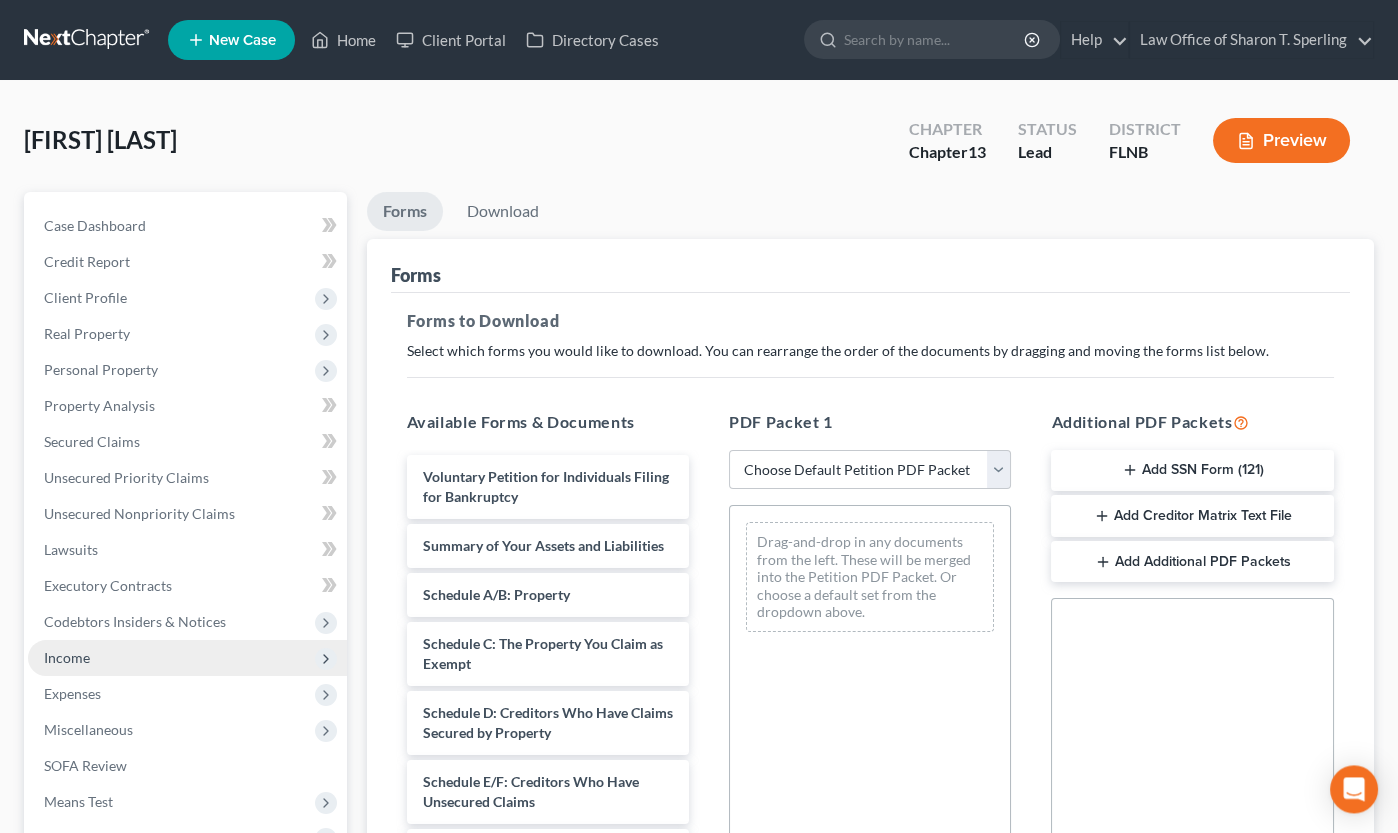 scroll, scrollTop: 0, scrollLeft: 0, axis: both 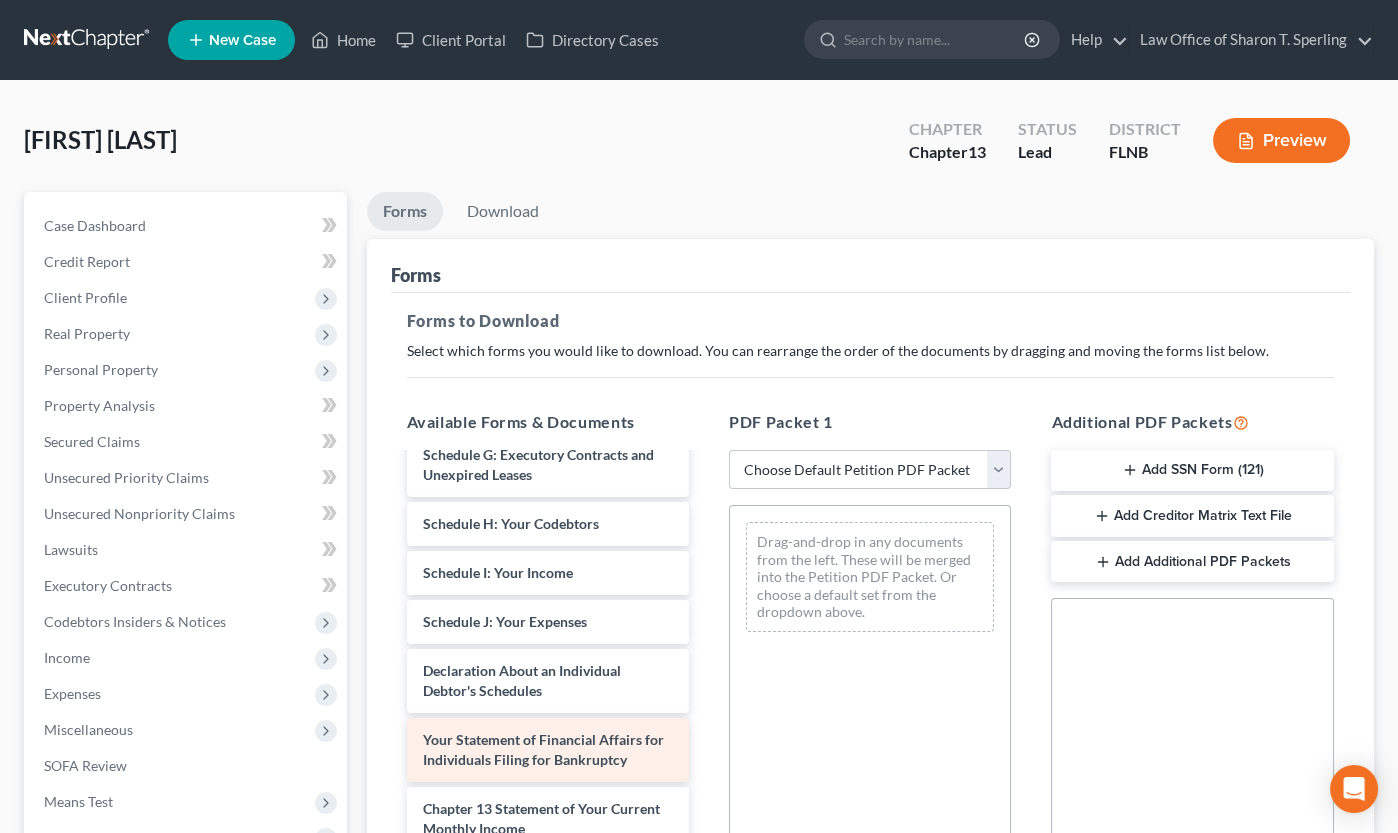 click on "Your Statement of Financial Affairs for Individuals Filing for Bankruptcy" at bounding box center (543, 749) 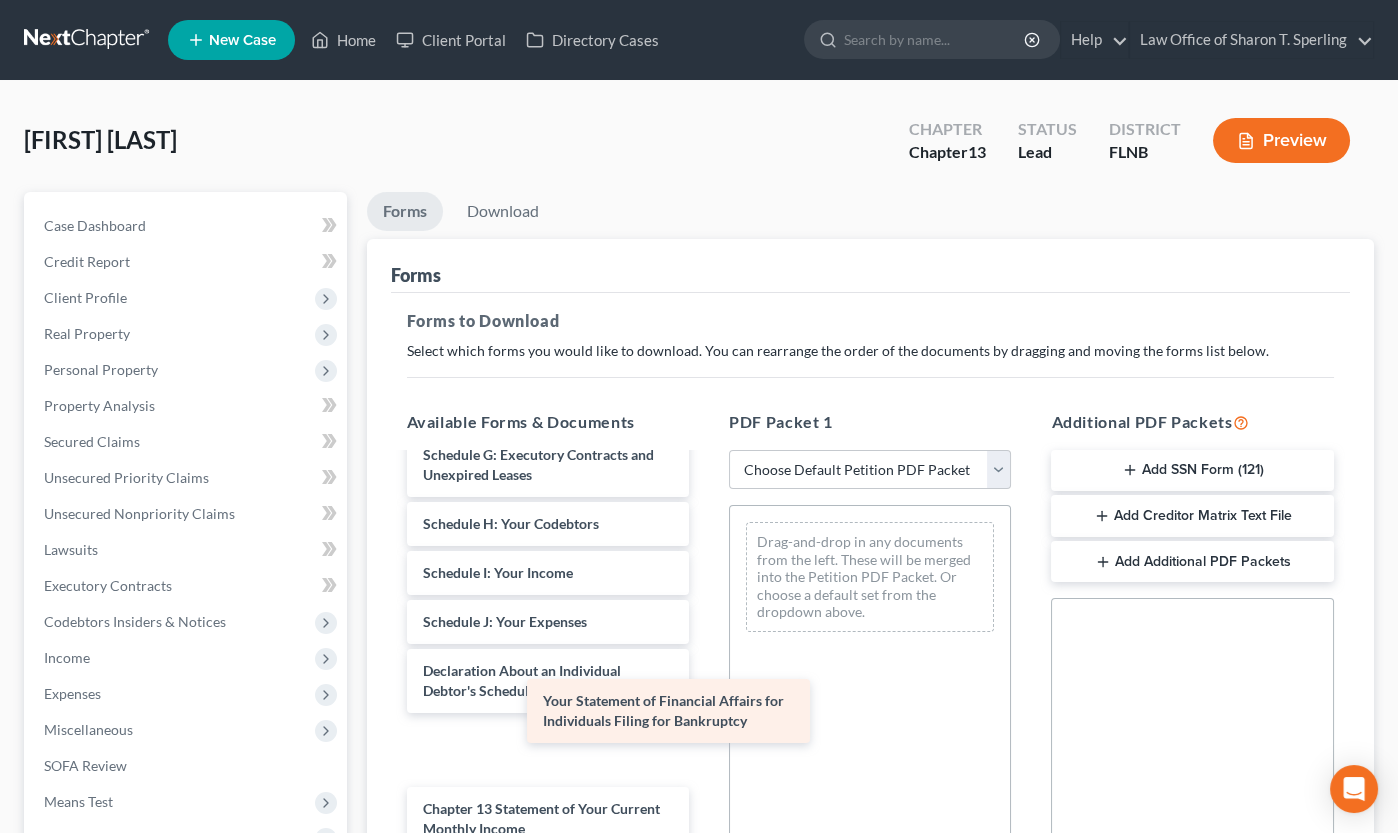 drag, startPoint x: 538, startPoint y: 741, endPoint x: 823, endPoint y: 569, distance: 332.87985 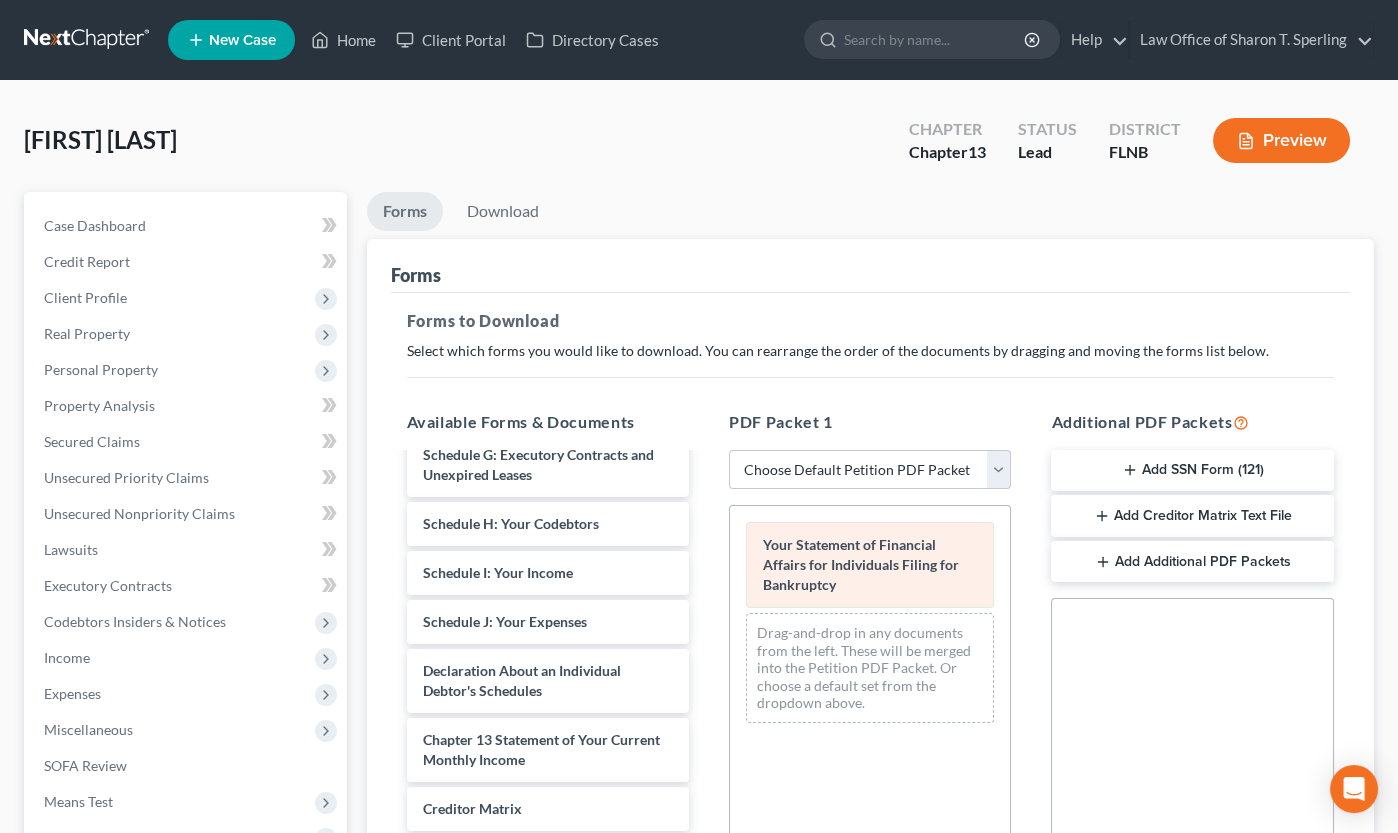 scroll, scrollTop: 400, scrollLeft: 0, axis: vertical 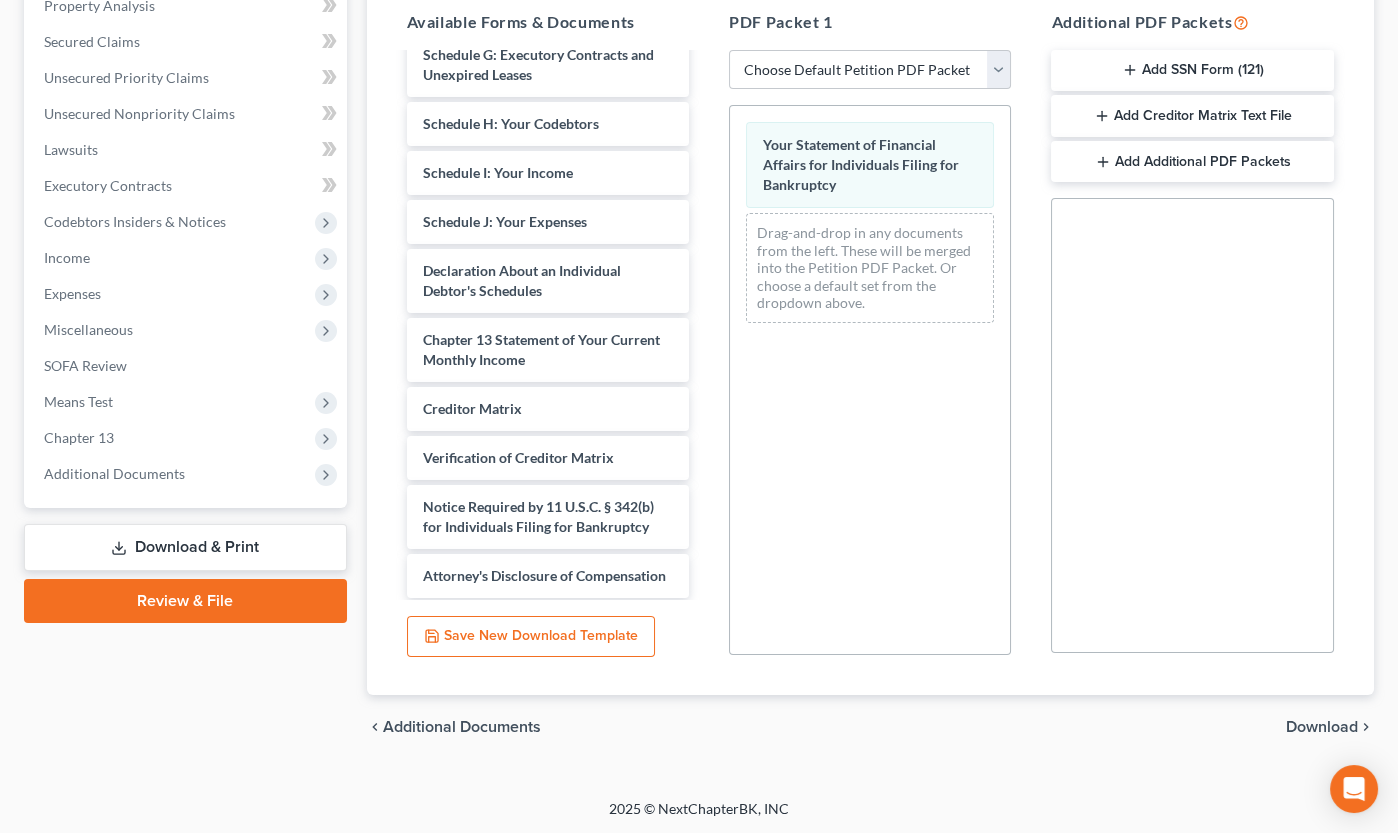 click on "Download" at bounding box center [1322, 727] 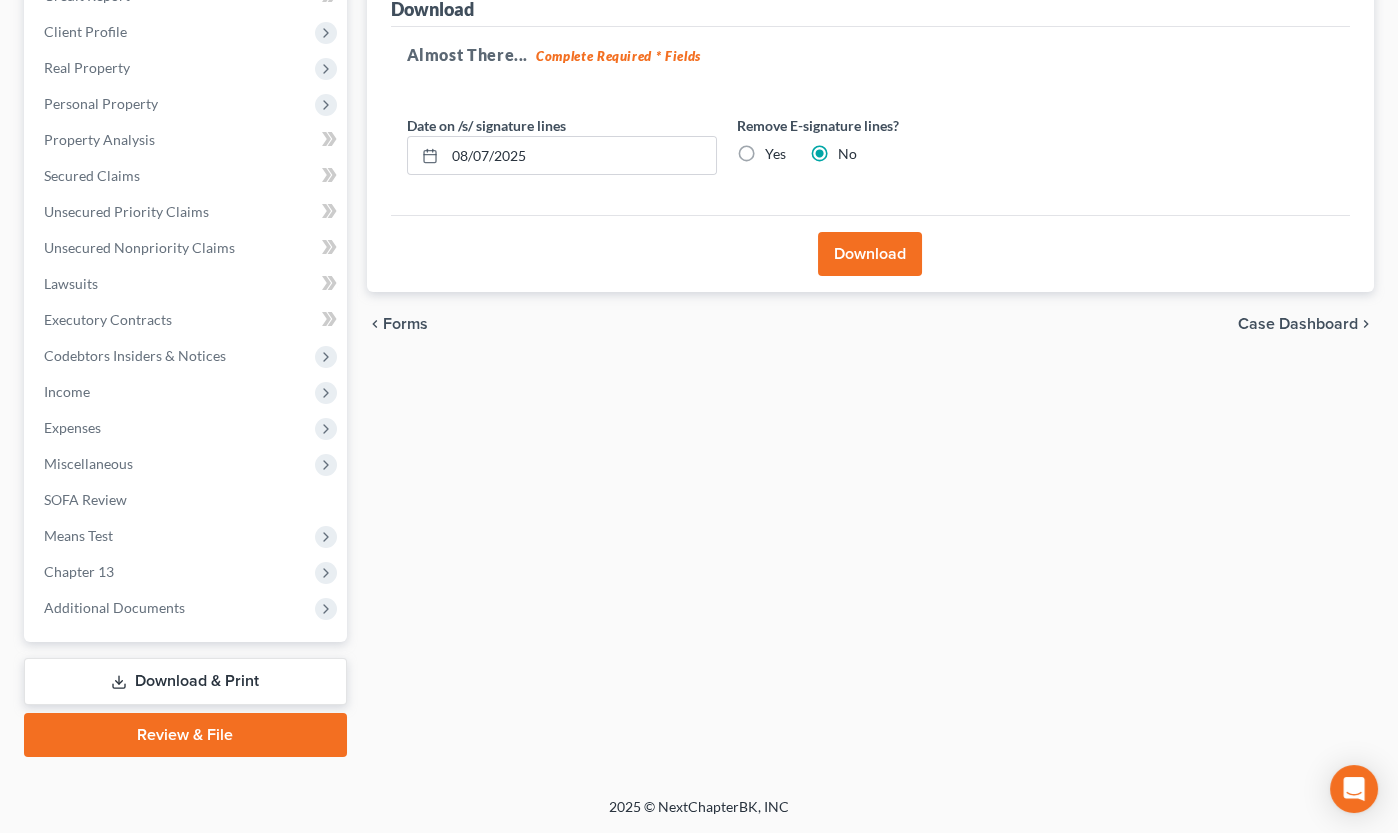 scroll, scrollTop: 263, scrollLeft: 0, axis: vertical 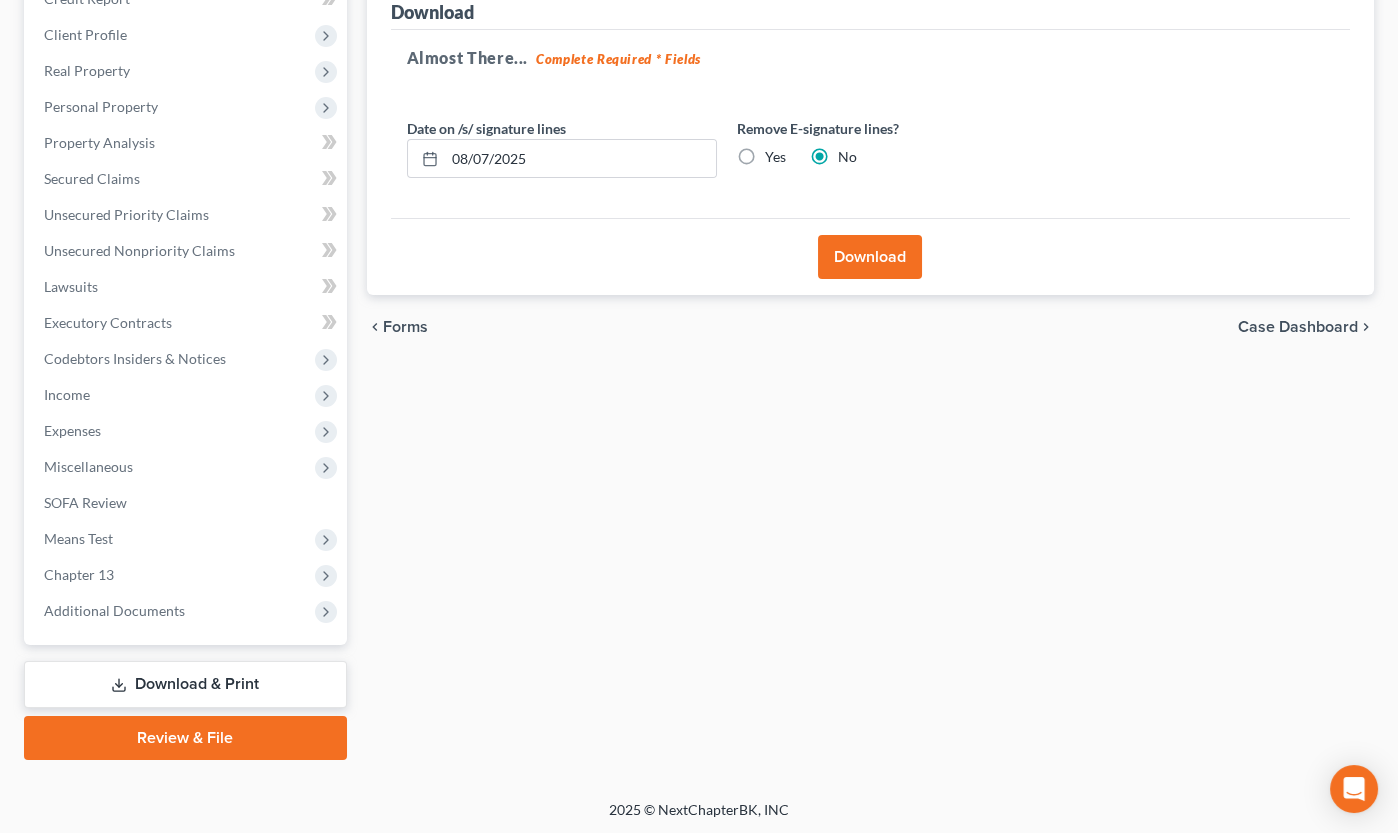 click on "Download" at bounding box center [870, 257] 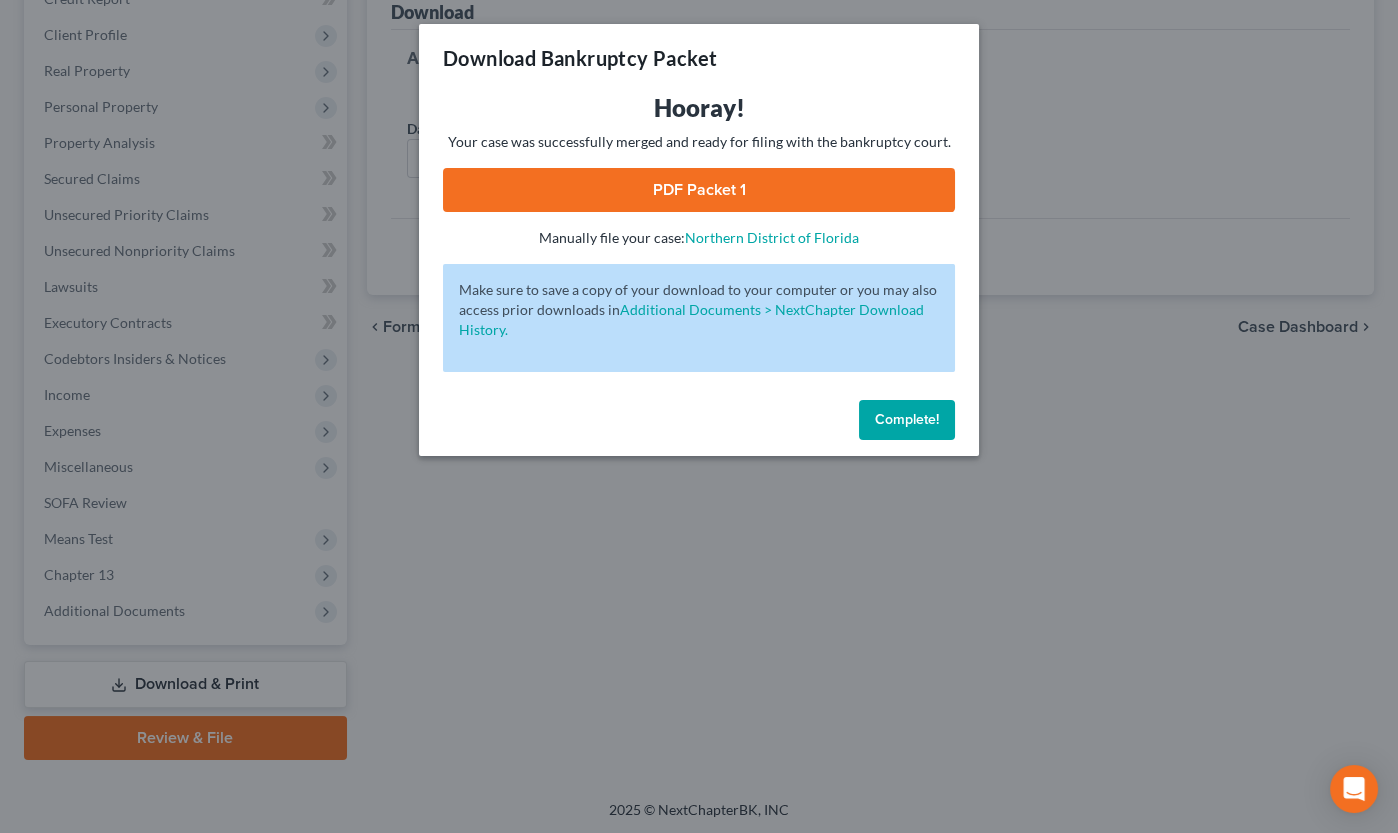 click on "PDF Packet 1" at bounding box center (699, 190) 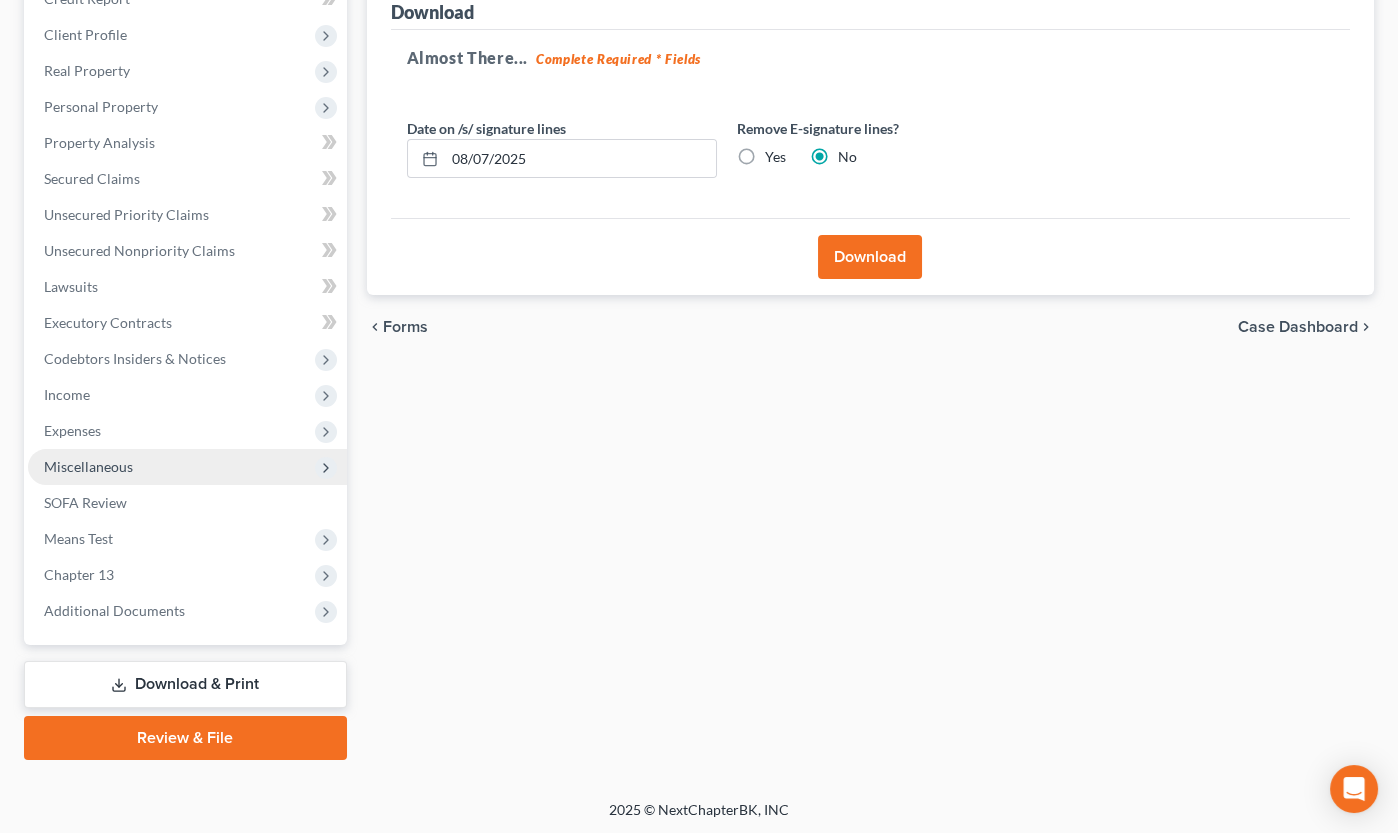 click on "Miscellaneous" at bounding box center [88, 466] 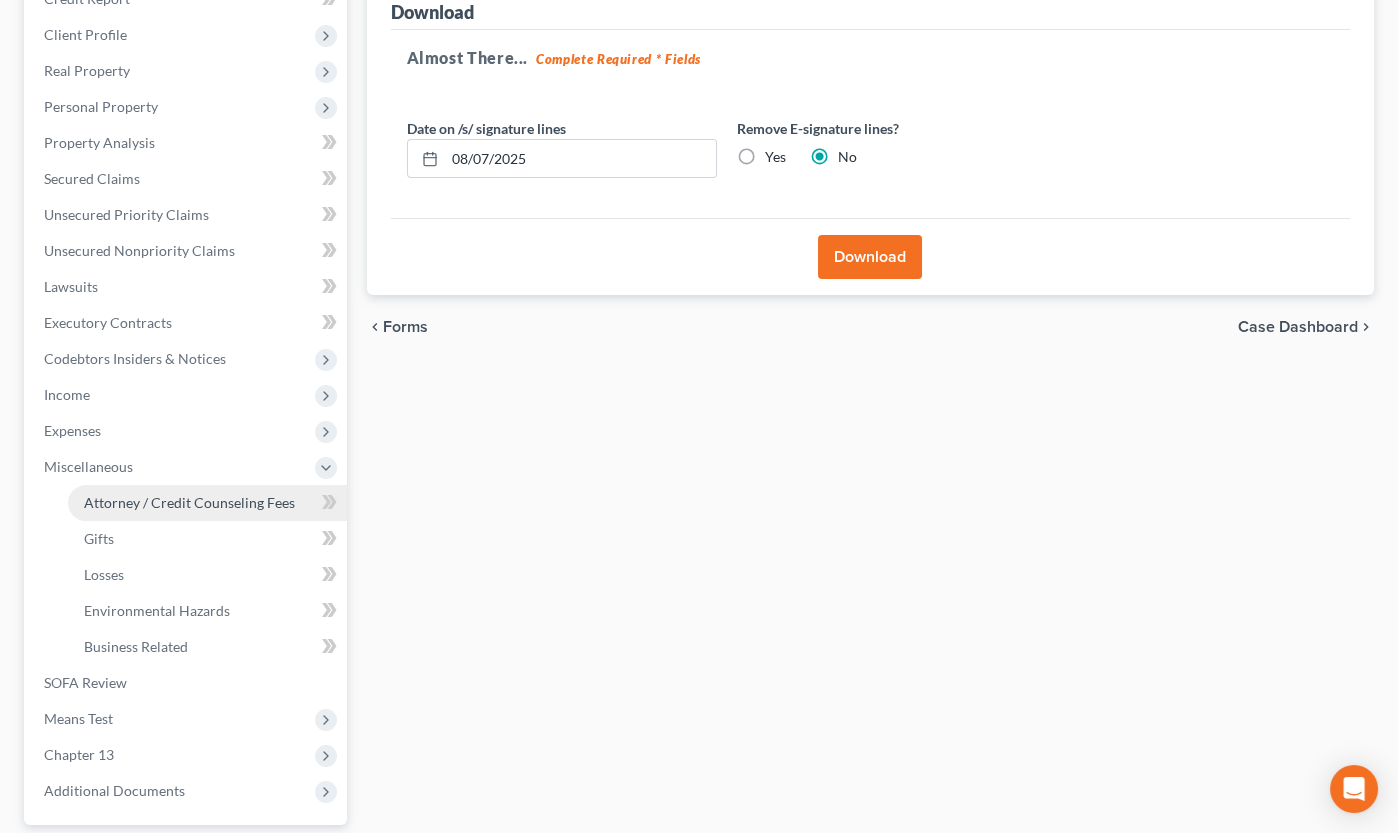 click on "Attorney / Credit Counseling Fees" at bounding box center [207, 503] 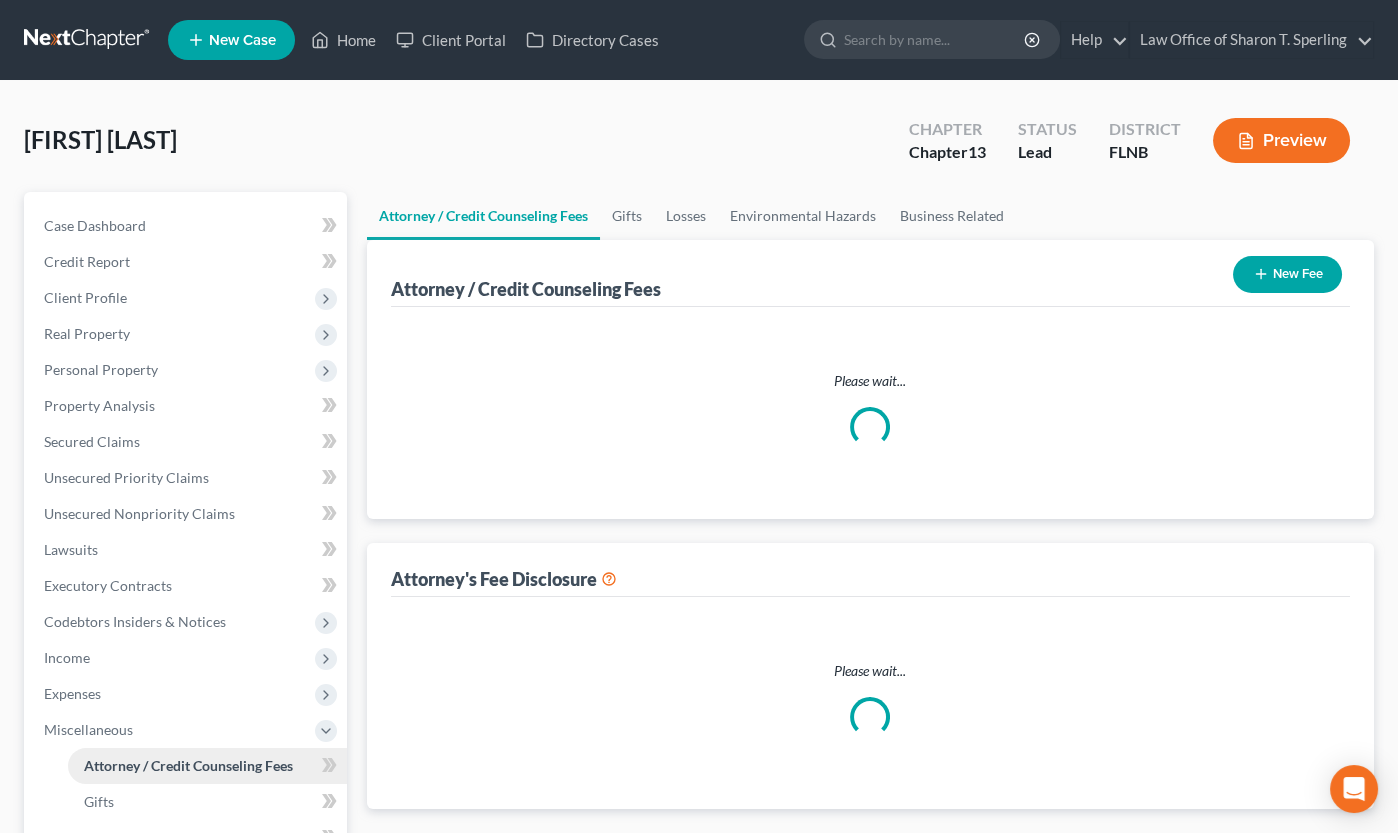 scroll, scrollTop: 0, scrollLeft: 0, axis: both 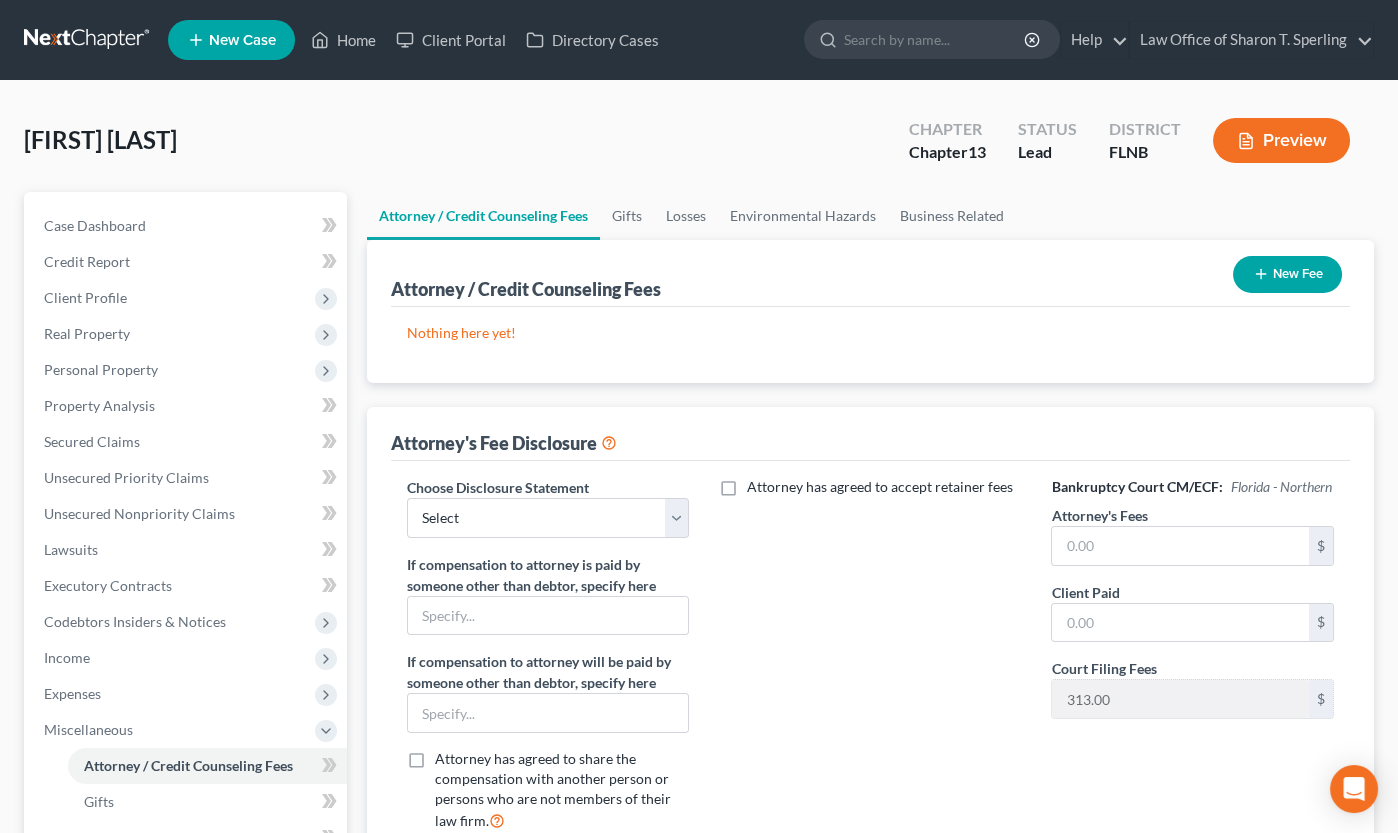 click 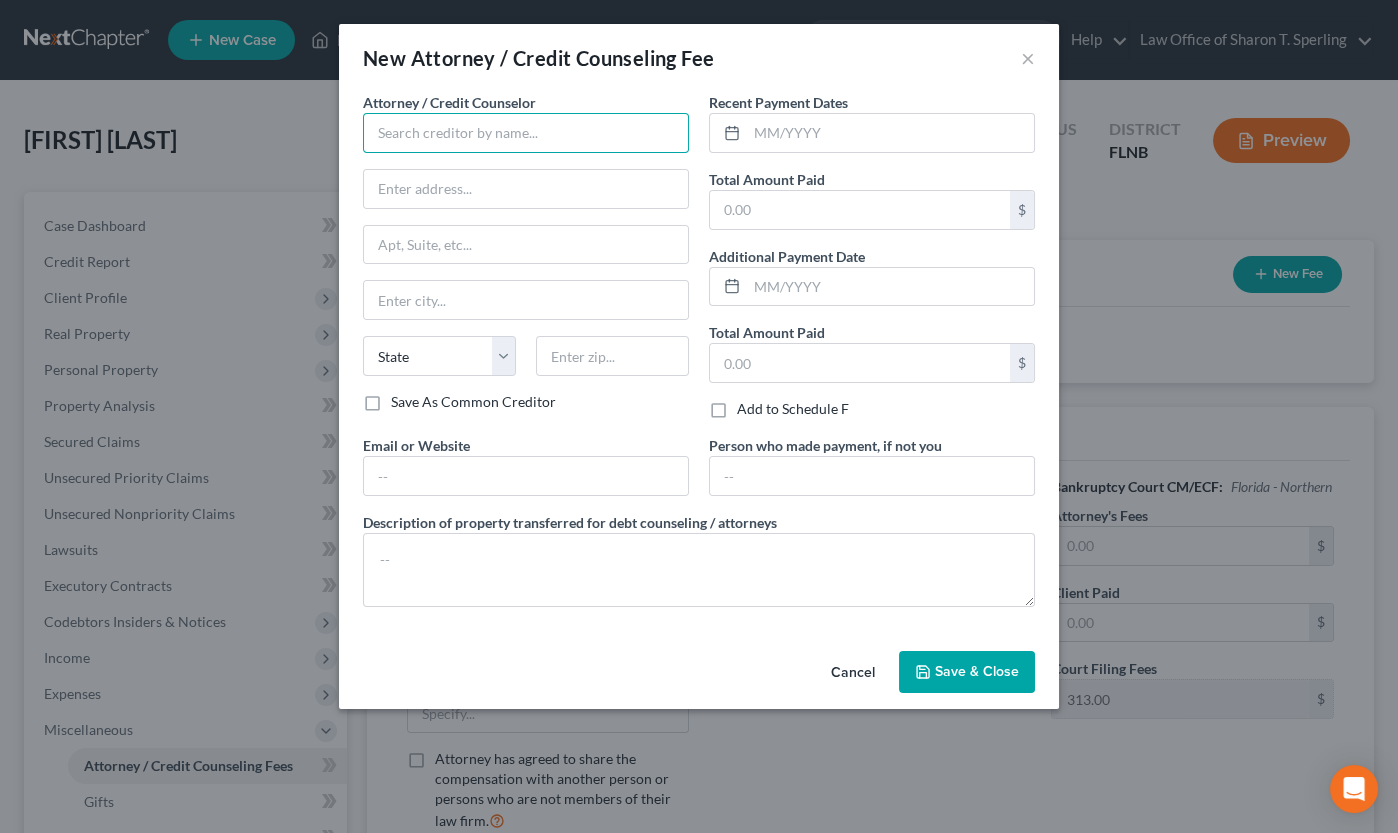 click at bounding box center (526, 133) 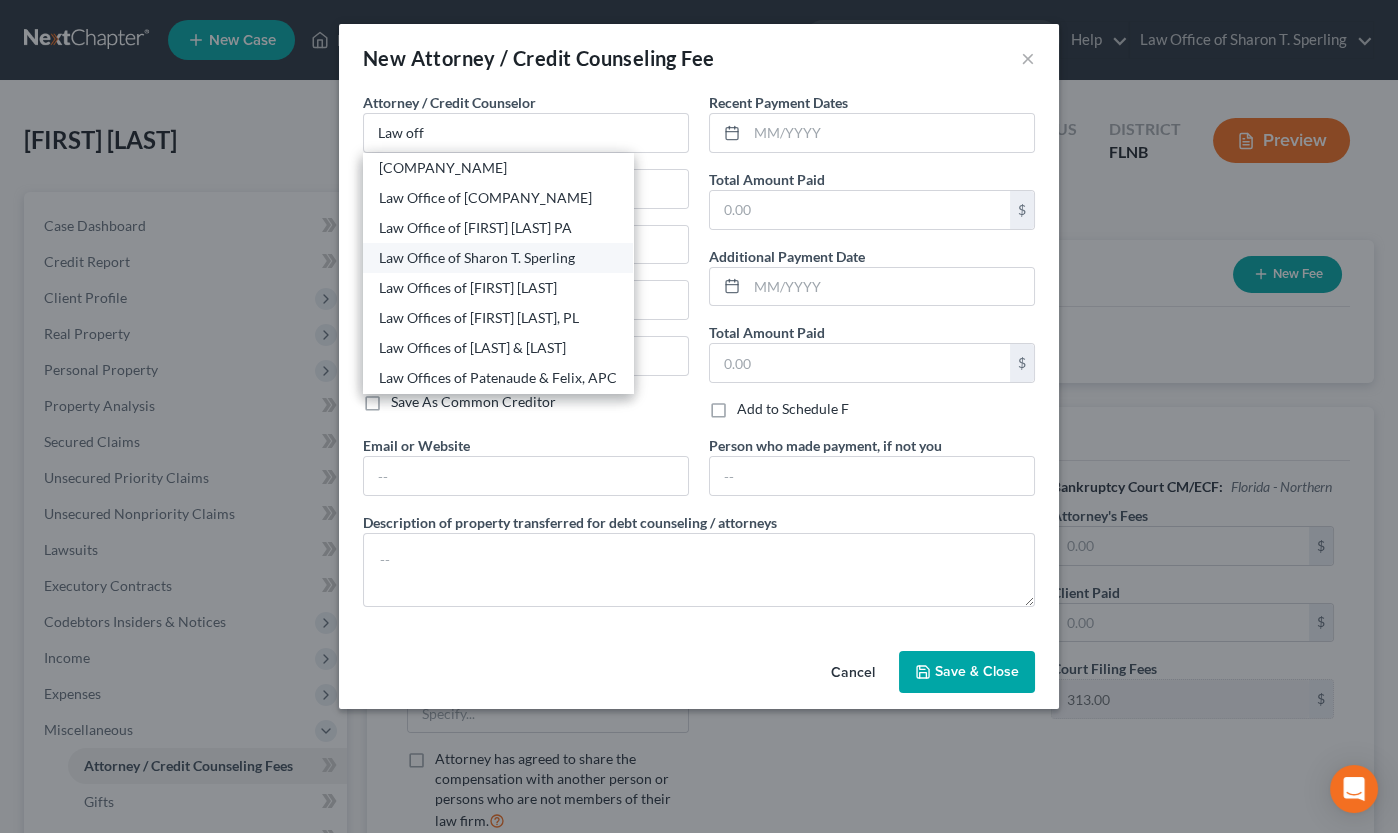 click on "Law Office of Sharon T. Sperling" at bounding box center [498, 258] 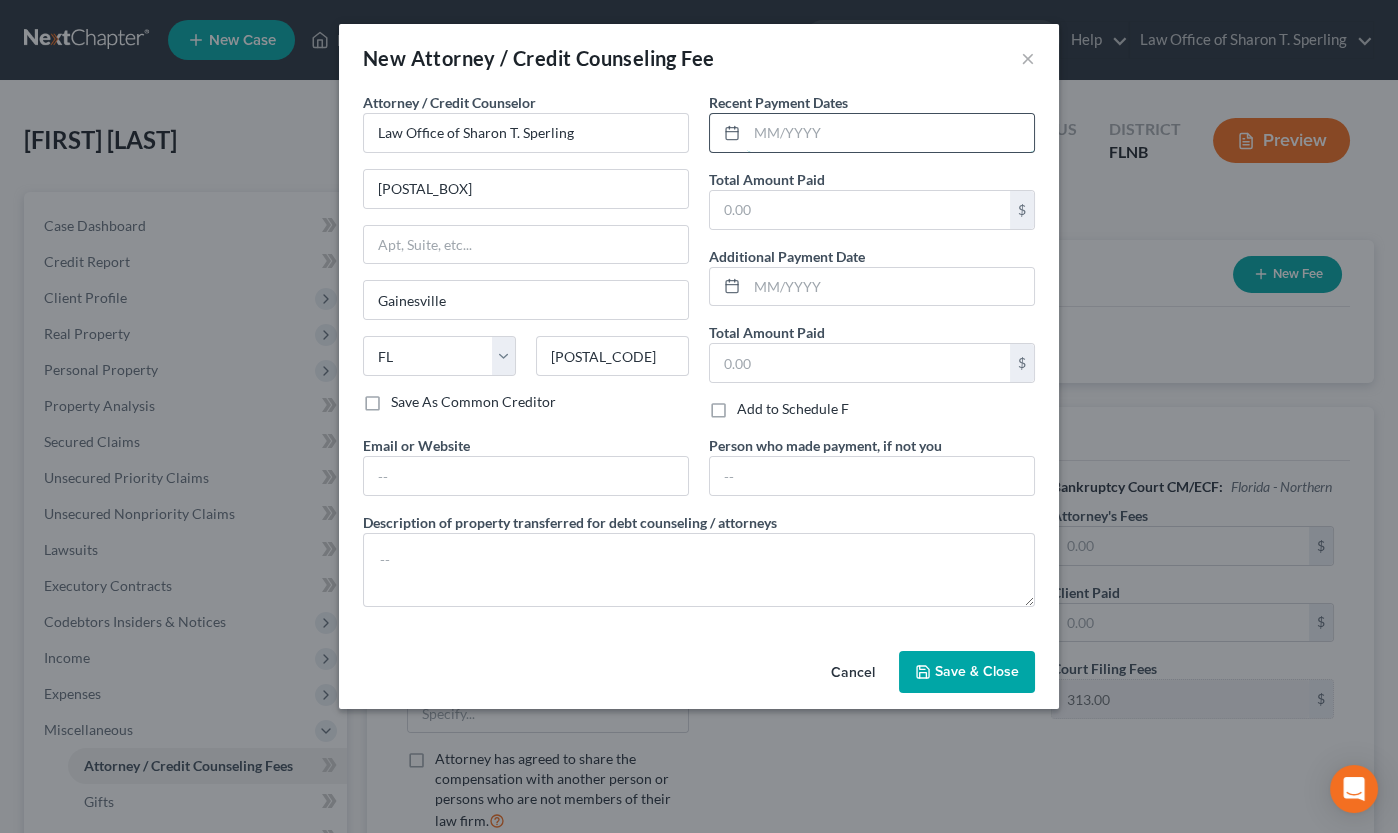 click at bounding box center (890, 133) 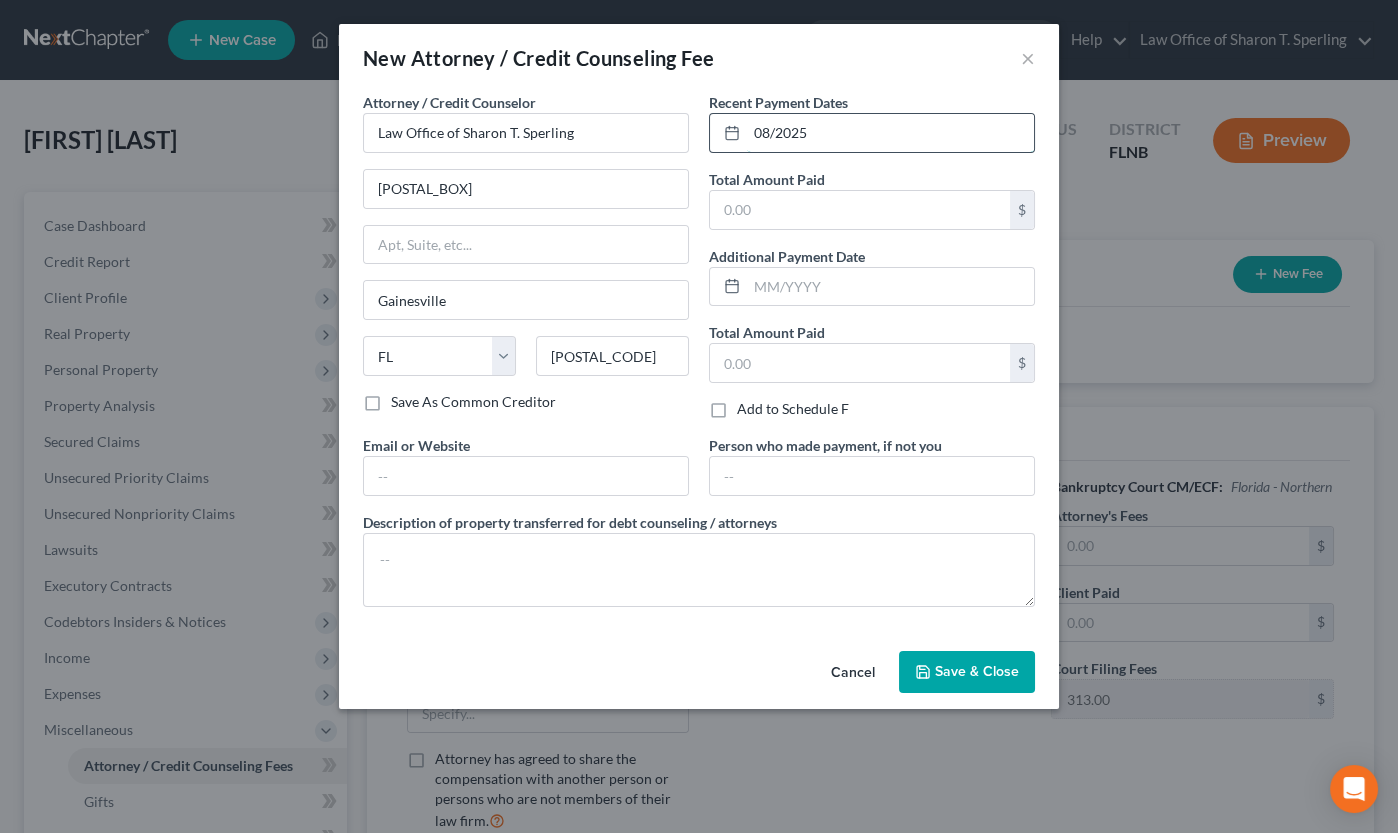 type on "08/2025" 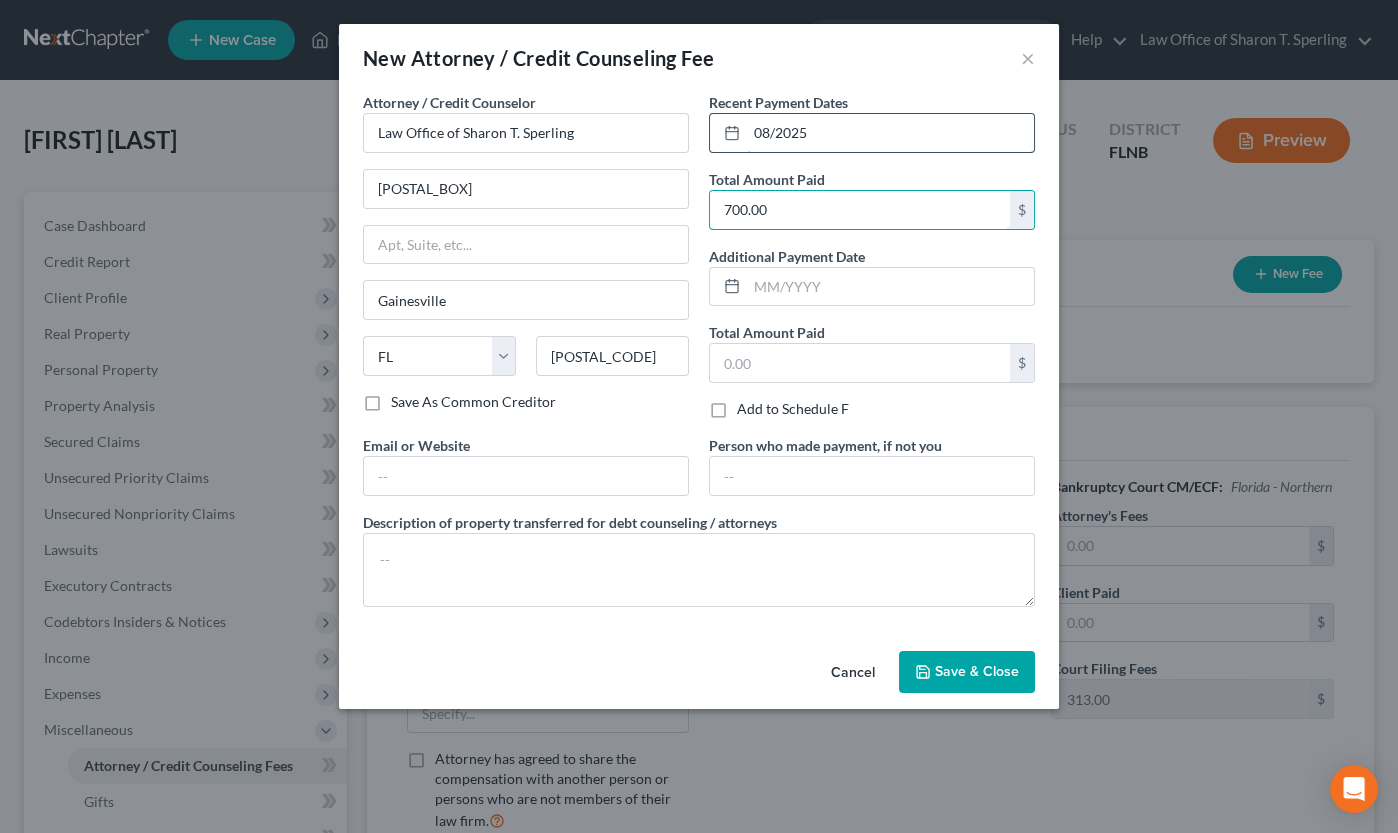 type on "700.00" 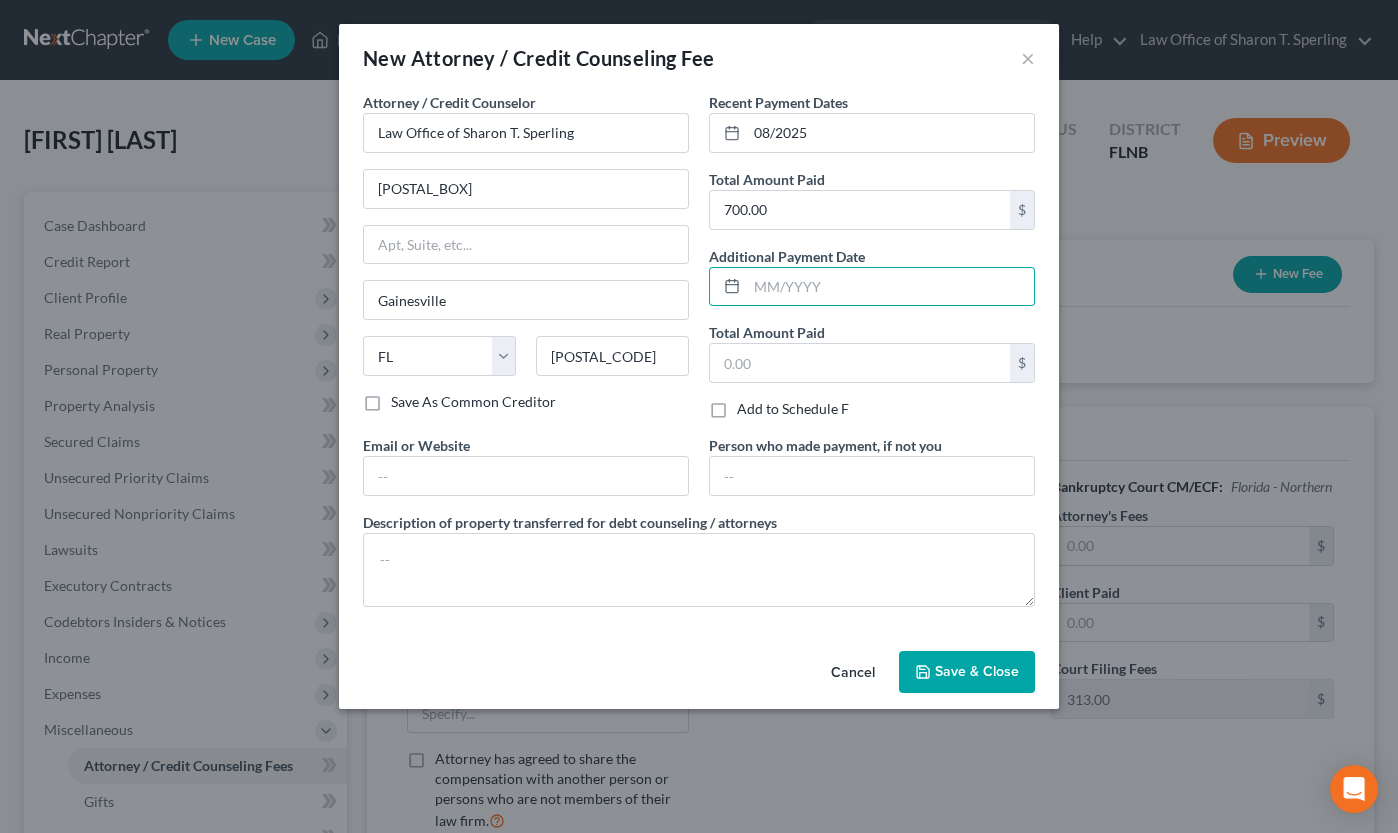 click on "Save & Close" at bounding box center (977, 671) 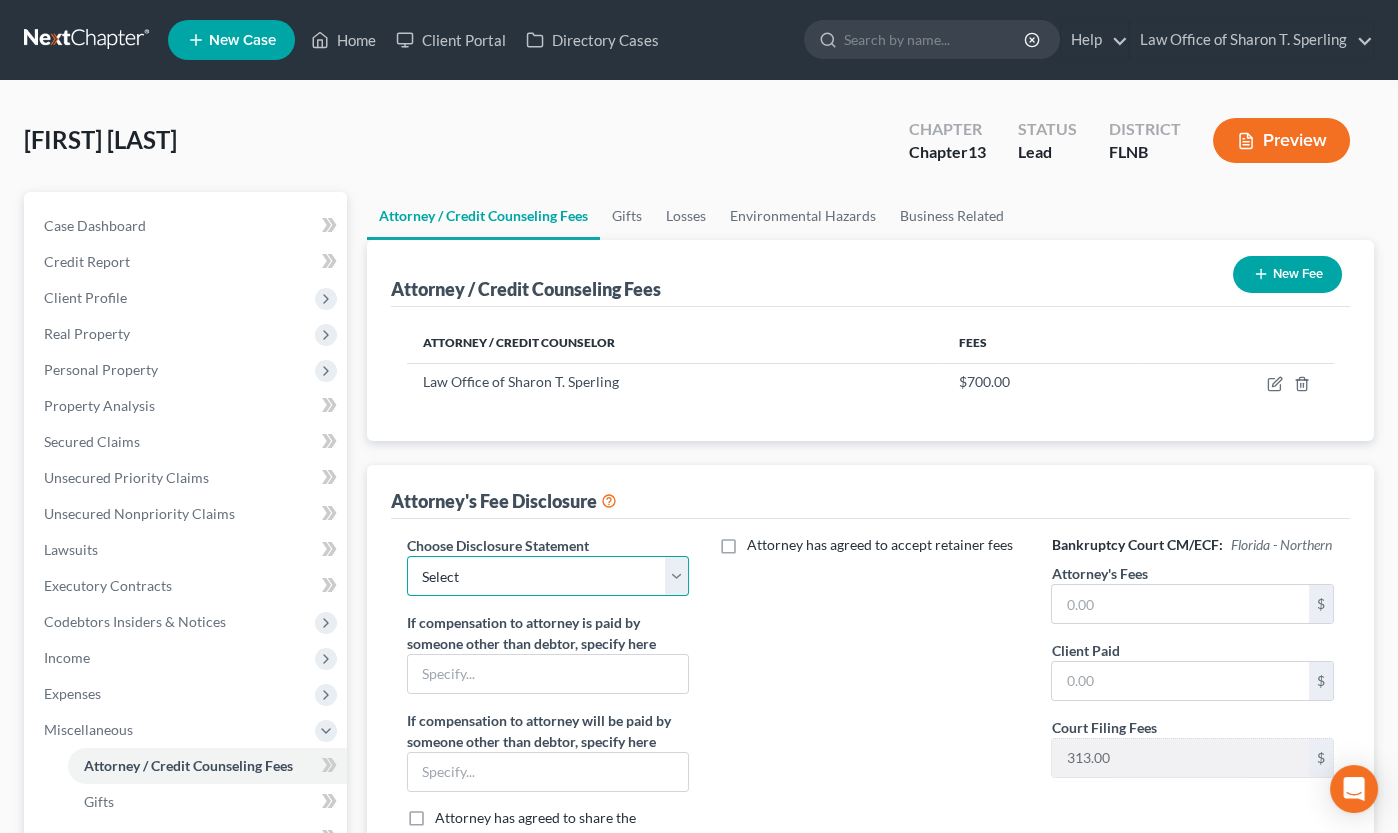 click on "Select Chapter 7  - pro bono Chapter 13 post-petition fees MD & MMM Chapter 7 - postpetition representation Chapter 13 post-petition fees MD Chapter 7 - Middle Chapter 7 Chapter 13 post-petition fees ND" at bounding box center [548, 576] 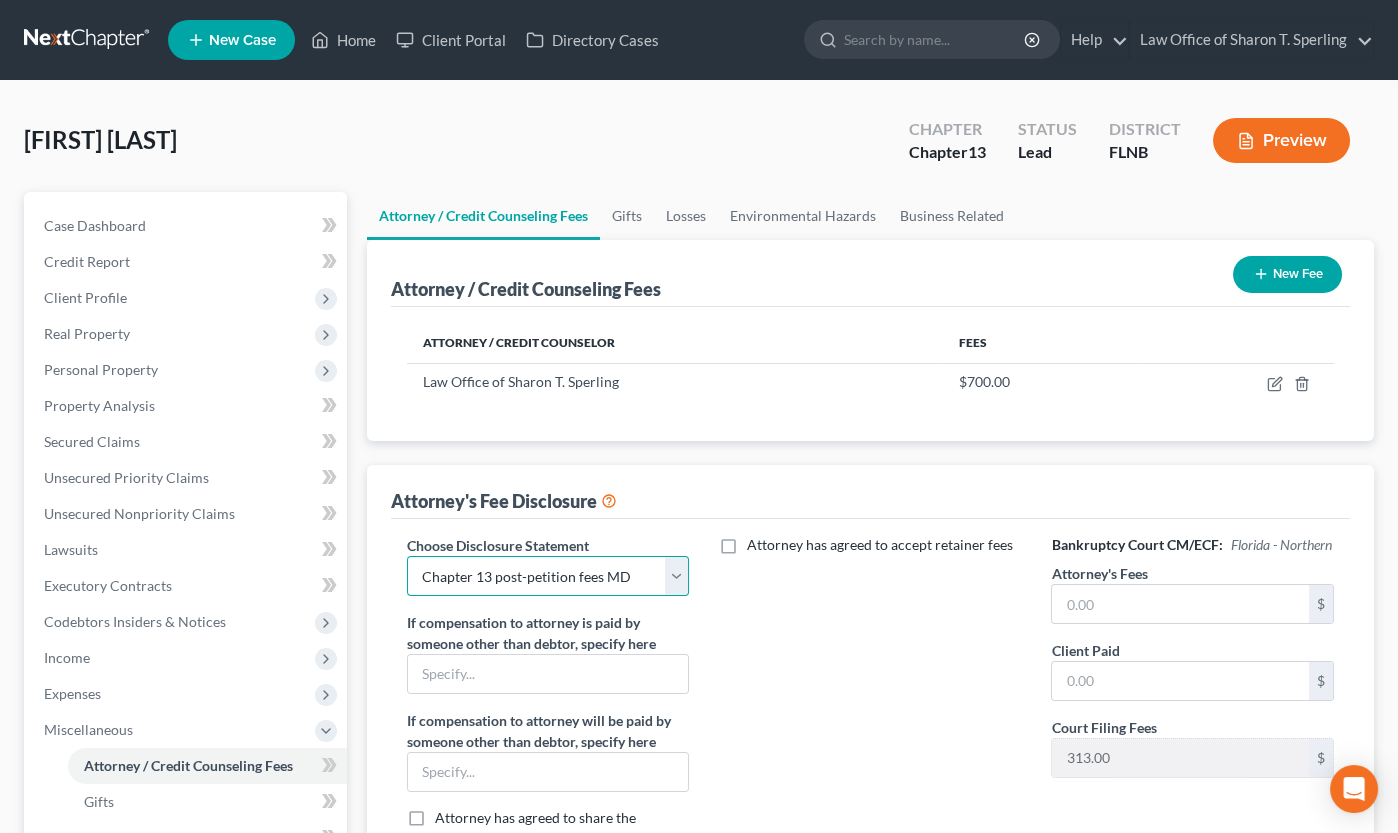 click on "Chapter 13 post-petition fees MD" at bounding box center [0, 0] 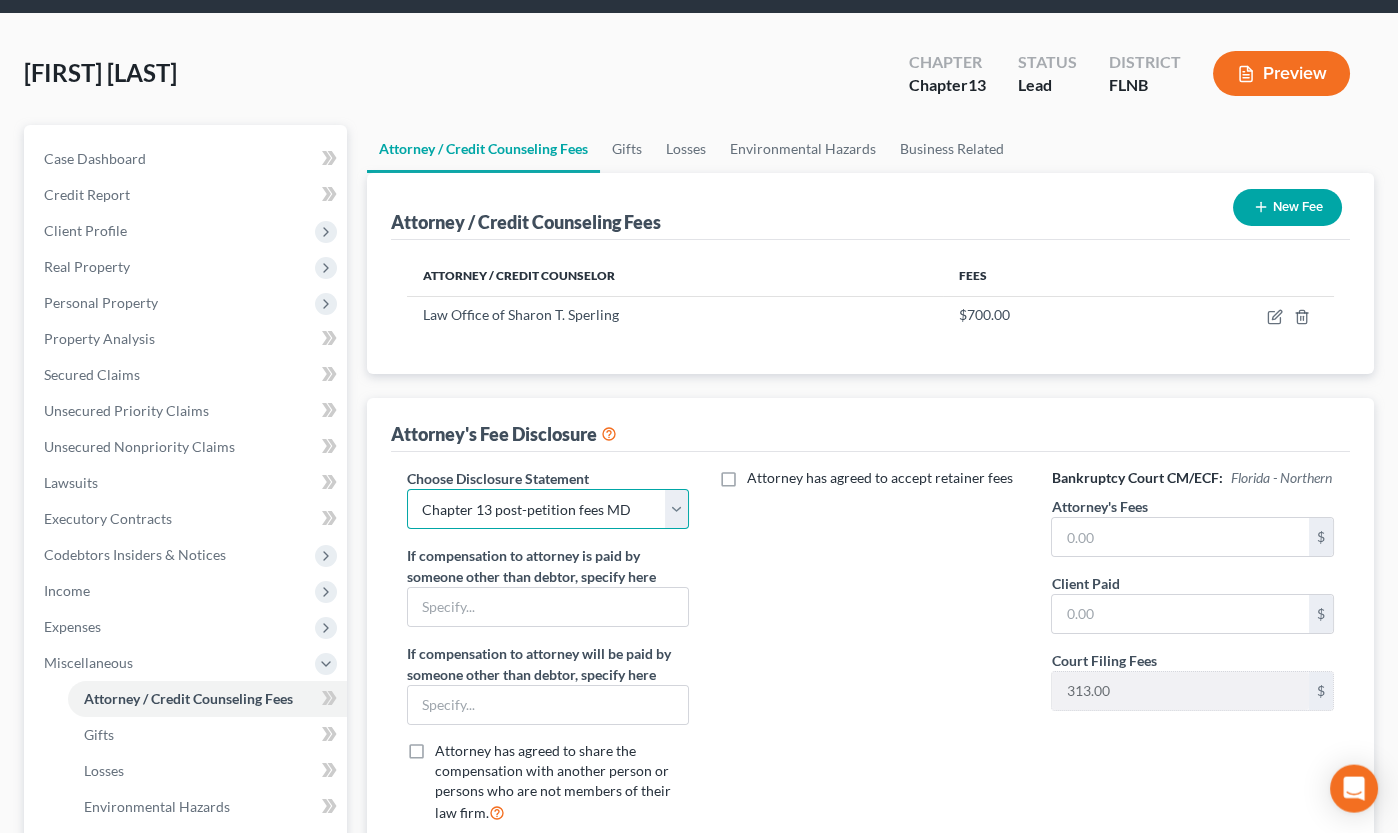 scroll, scrollTop: 110, scrollLeft: 0, axis: vertical 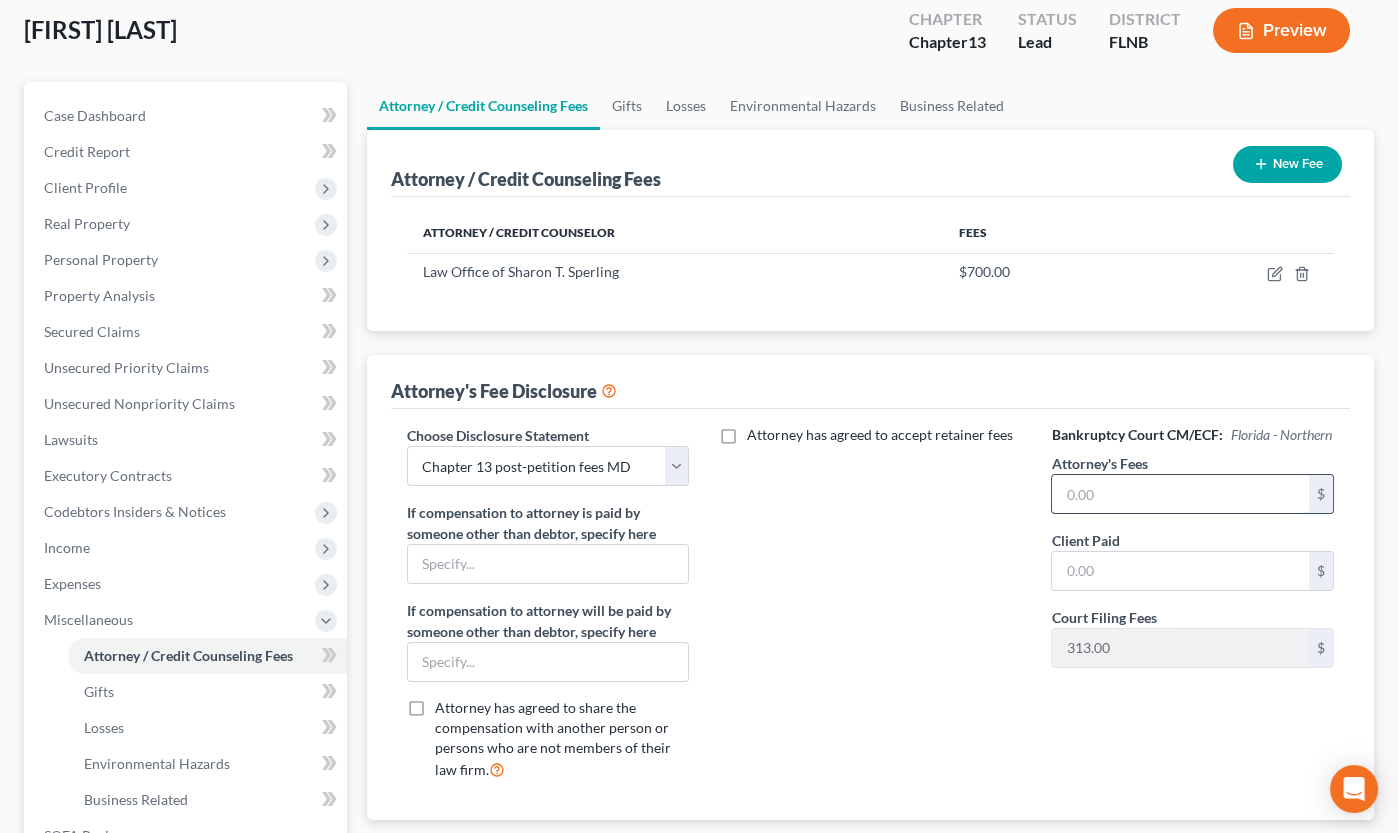 click at bounding box center (1180, 494) 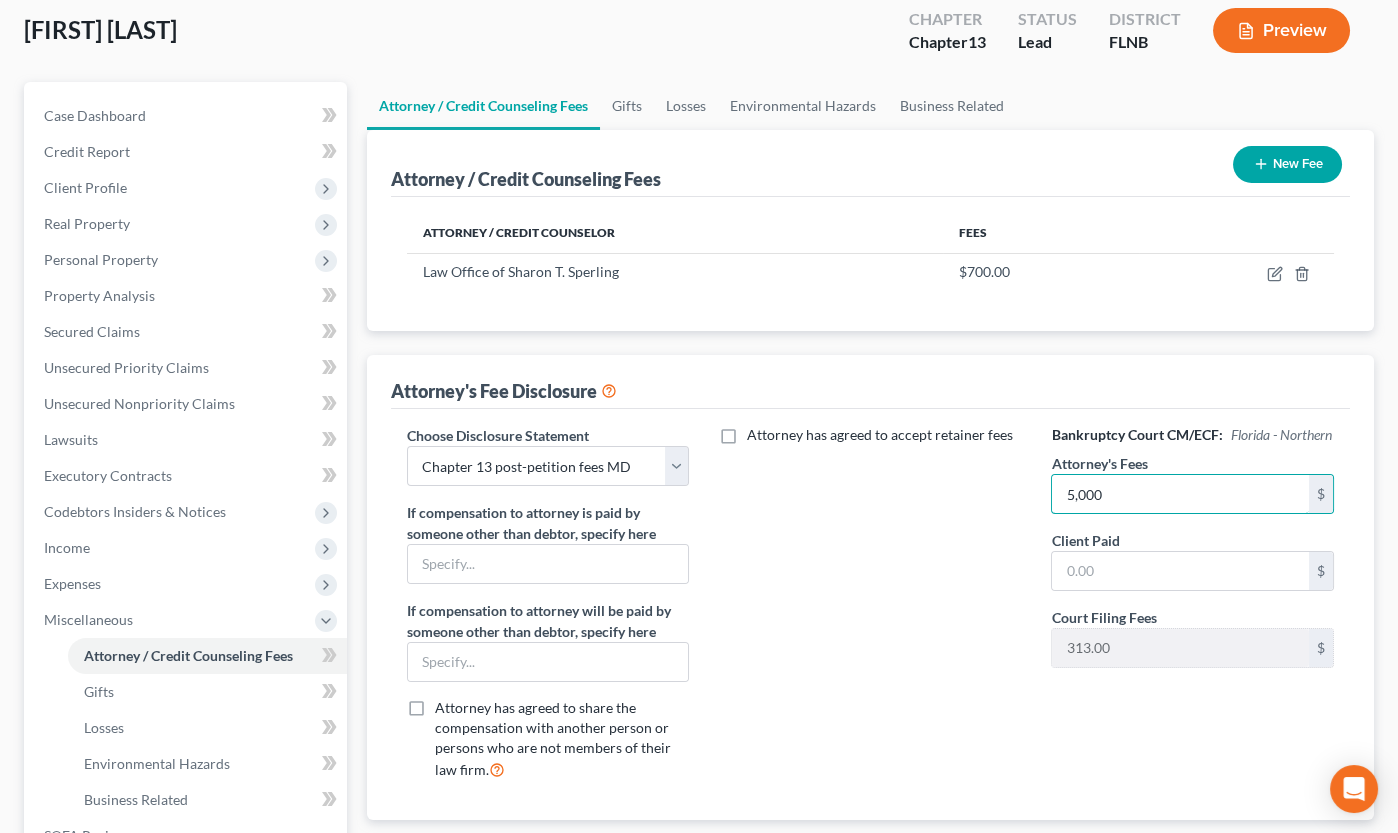 type on "5,000" 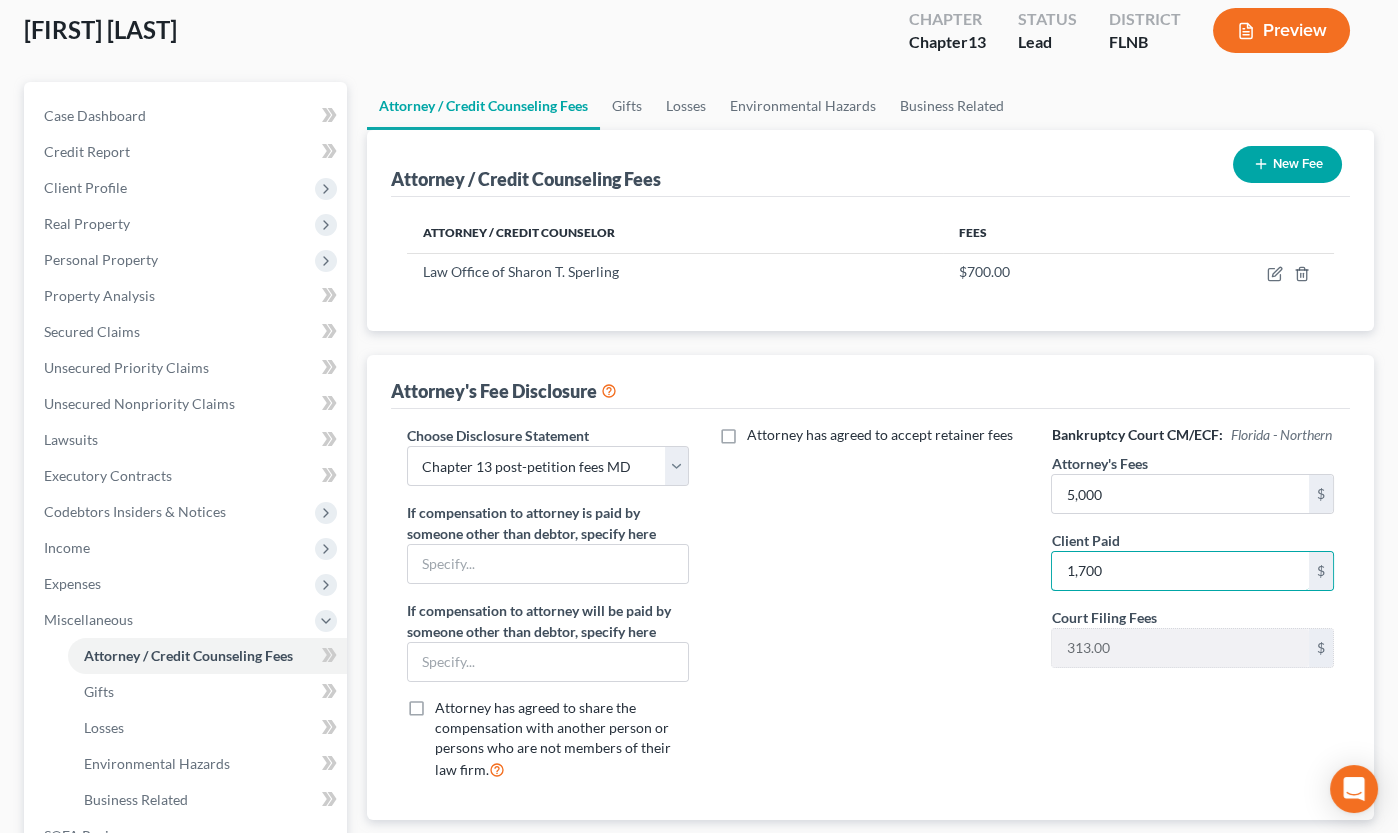 type on "1,700" 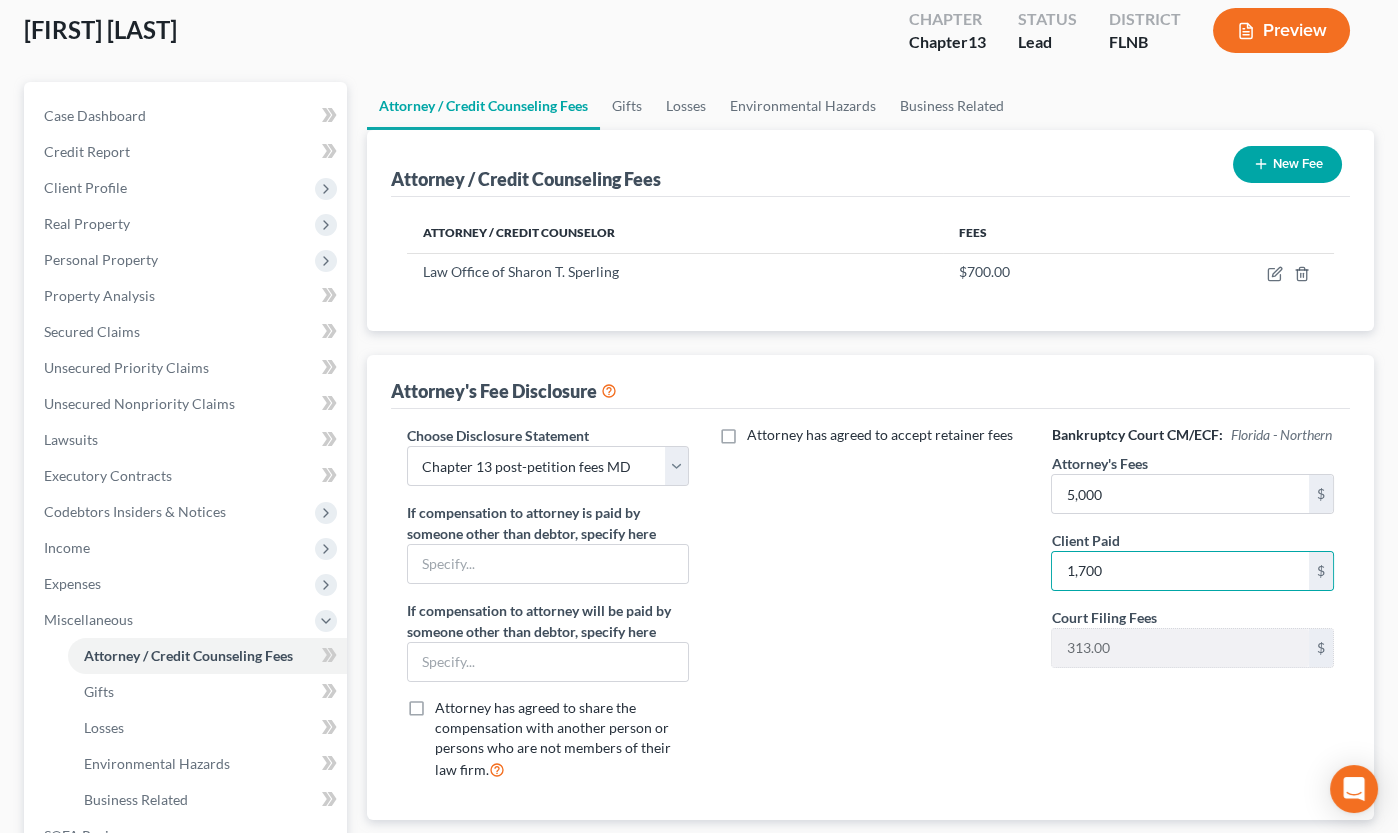 type 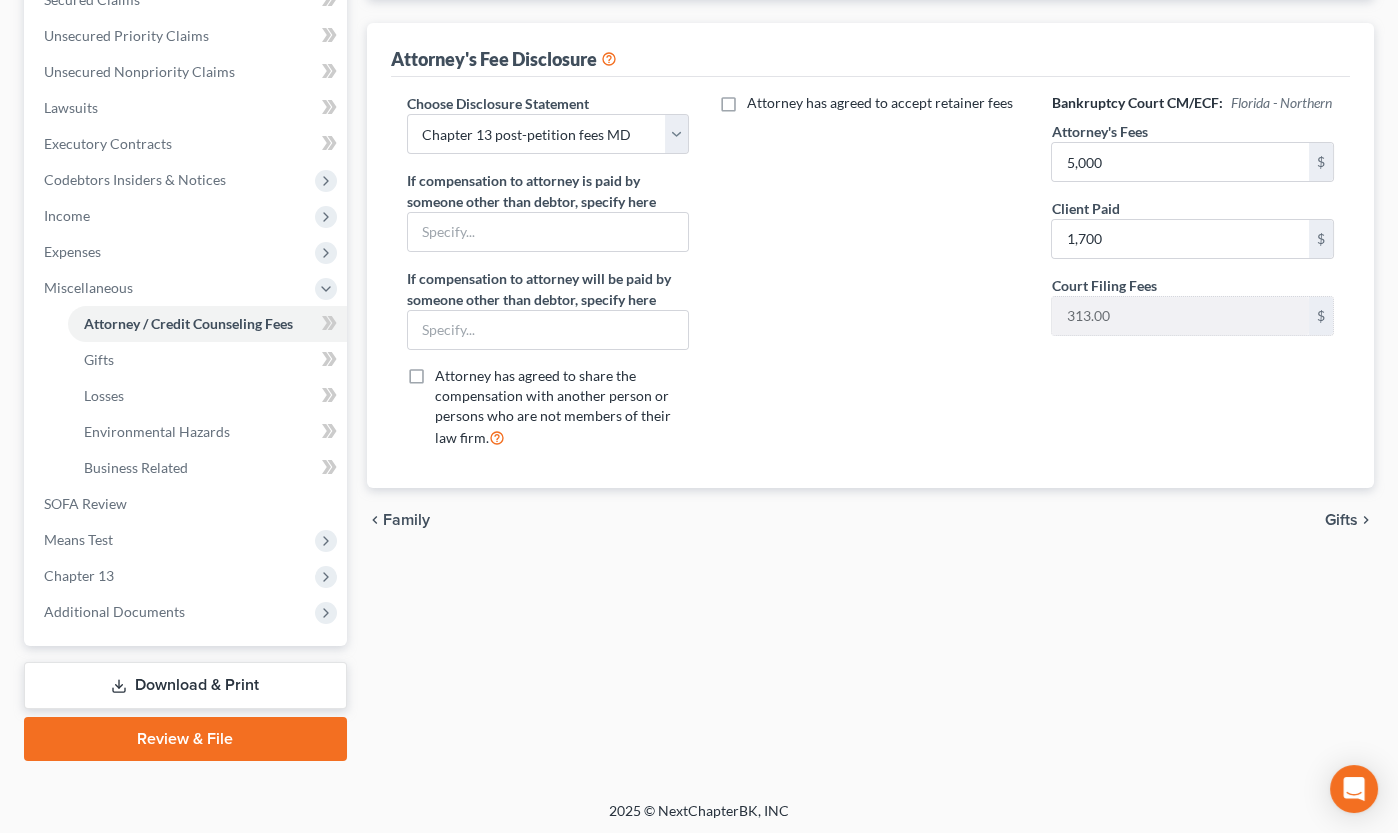 click on "Gifts" at bounding box center [1341, 520] 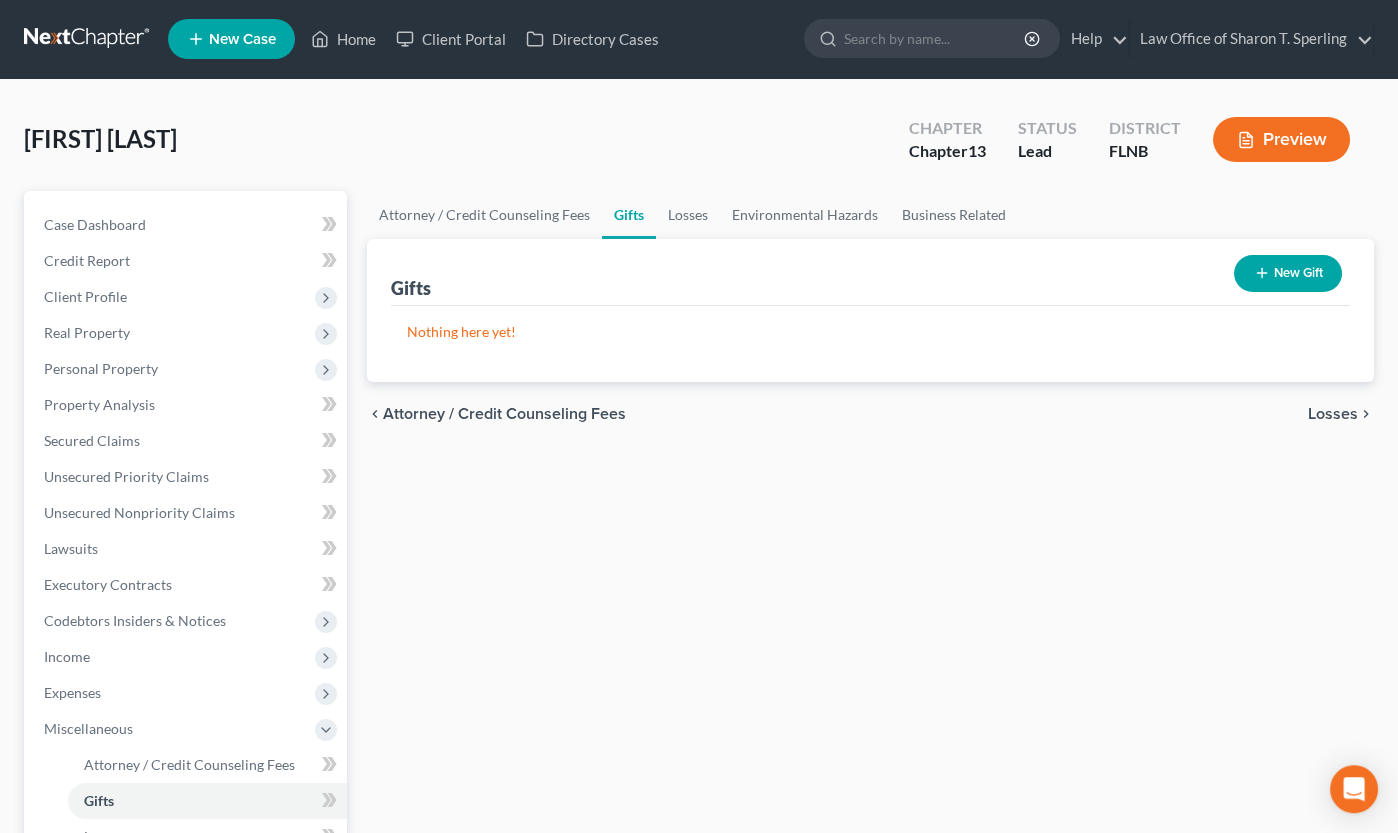 scroll, scrollTop: 0, scrollLeft: 0, axis: both 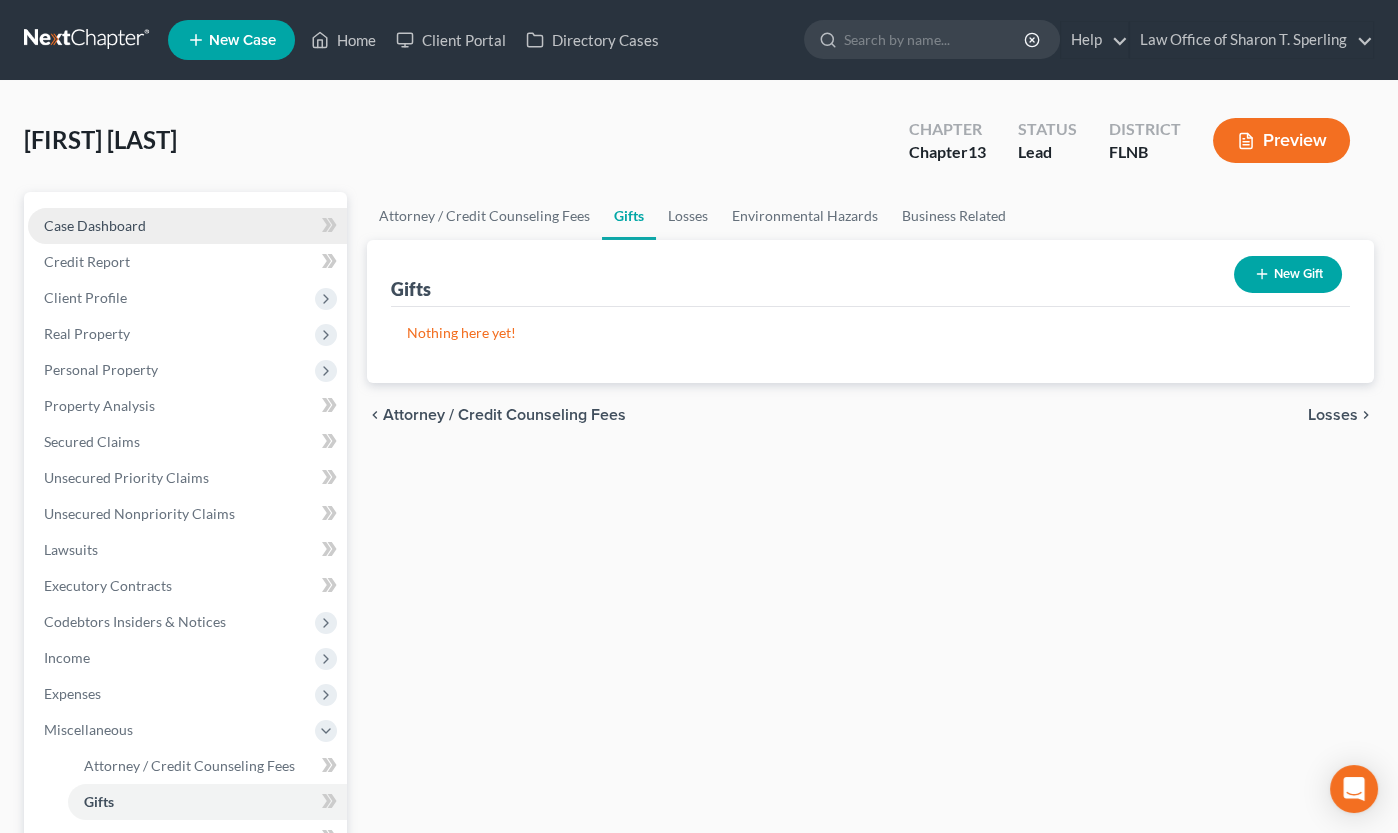 click on "Case Dashboard" at bounding box center [95, 225] 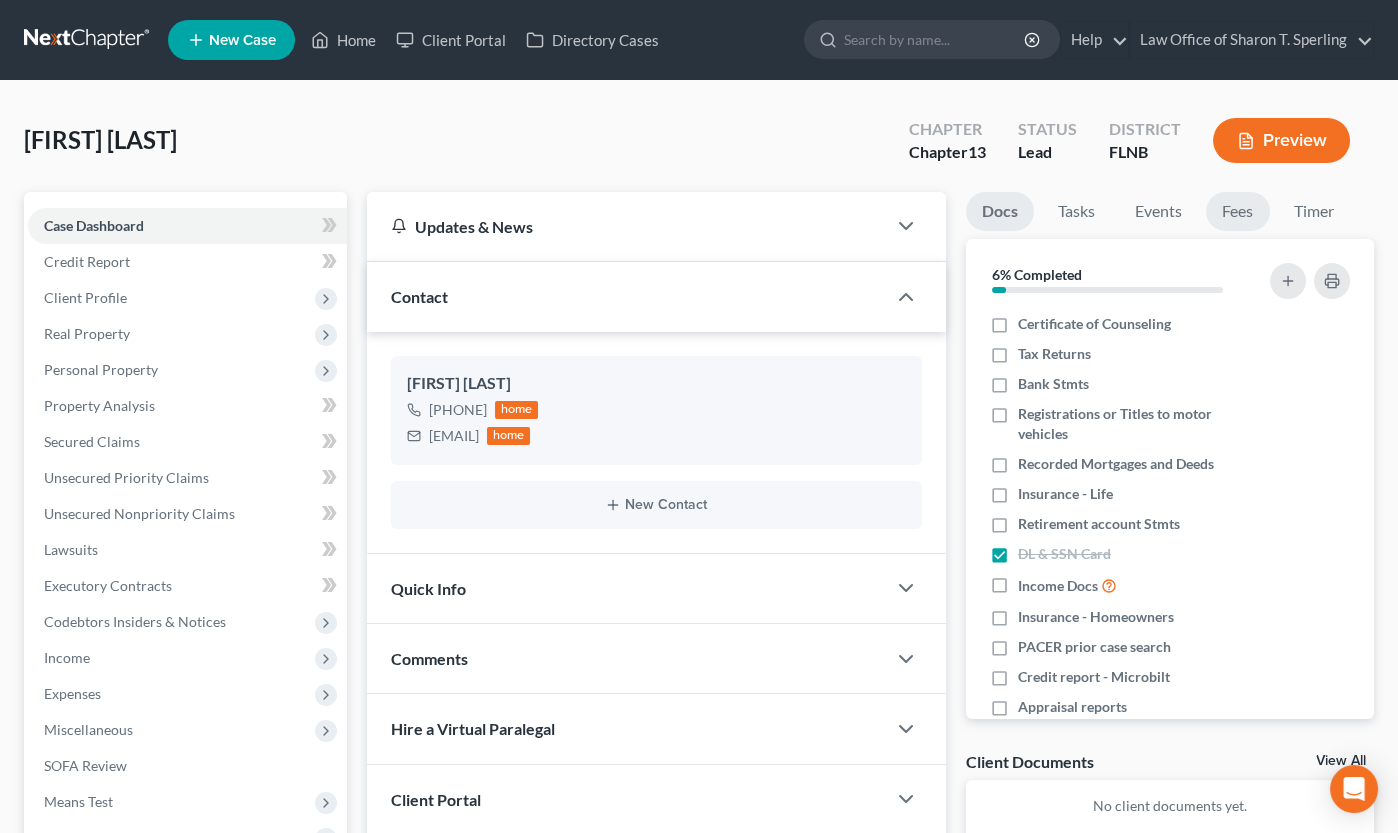click on "Fees" at bounding box center (1238, 211) 